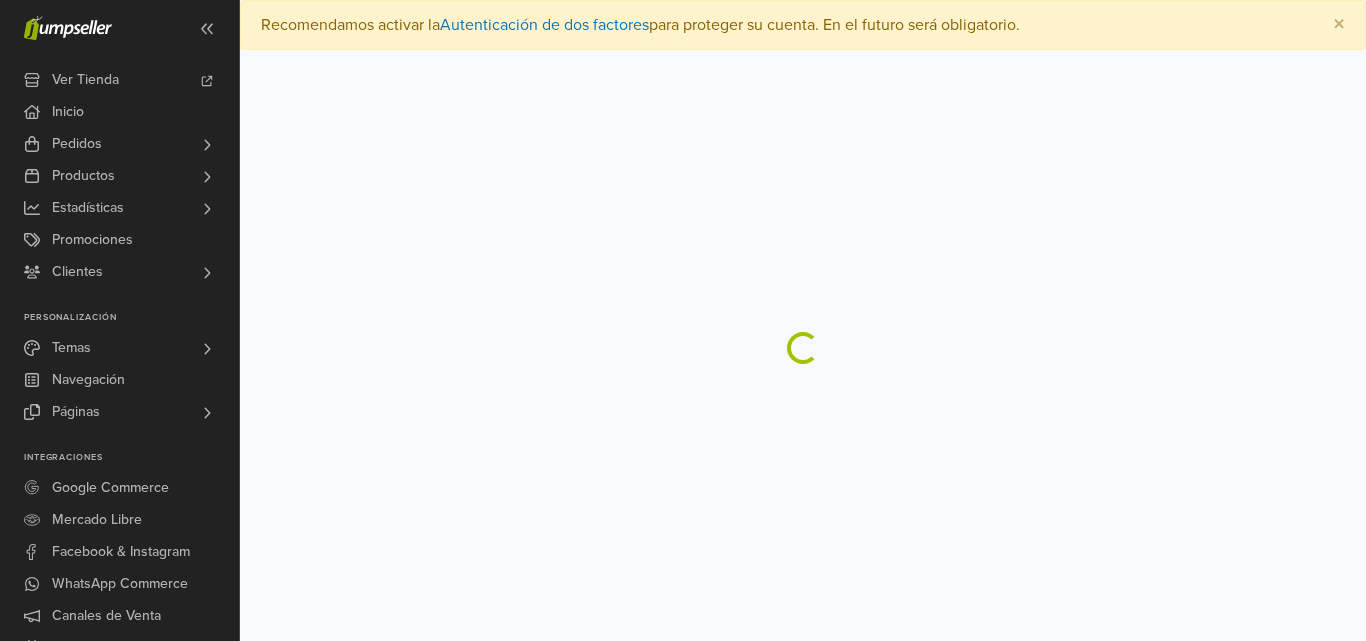 scroll, scrollTop: 0, scrollLeft: 0, axis: both 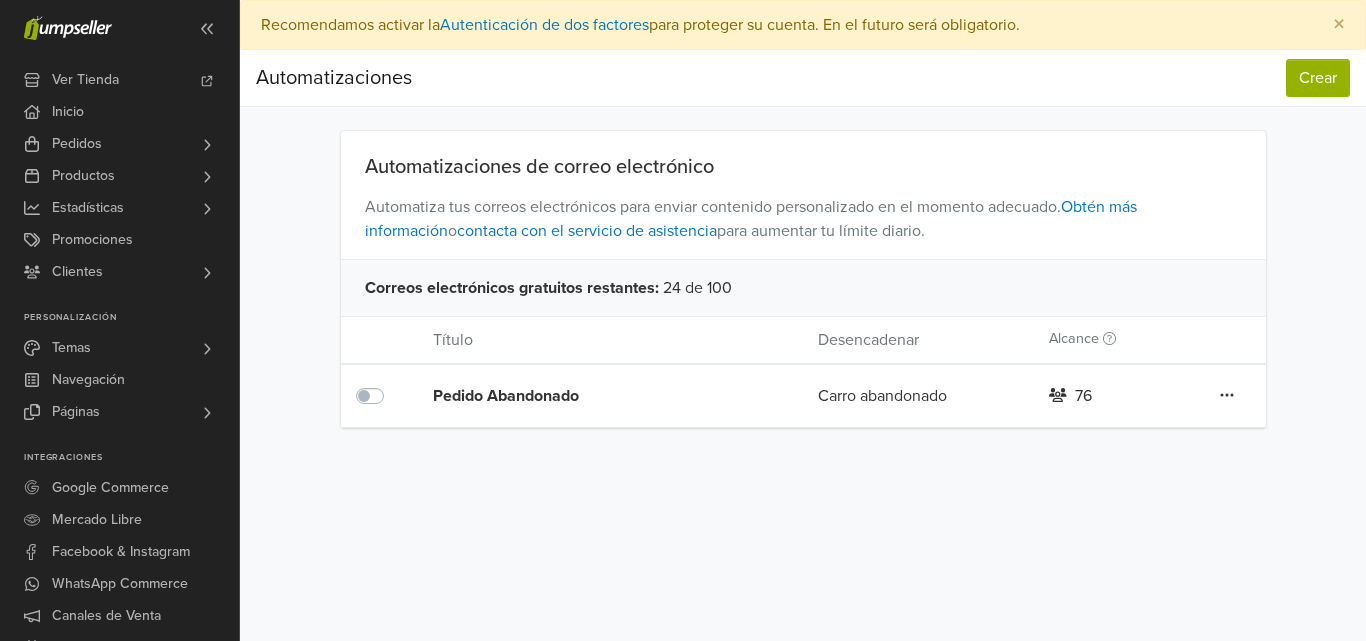 click 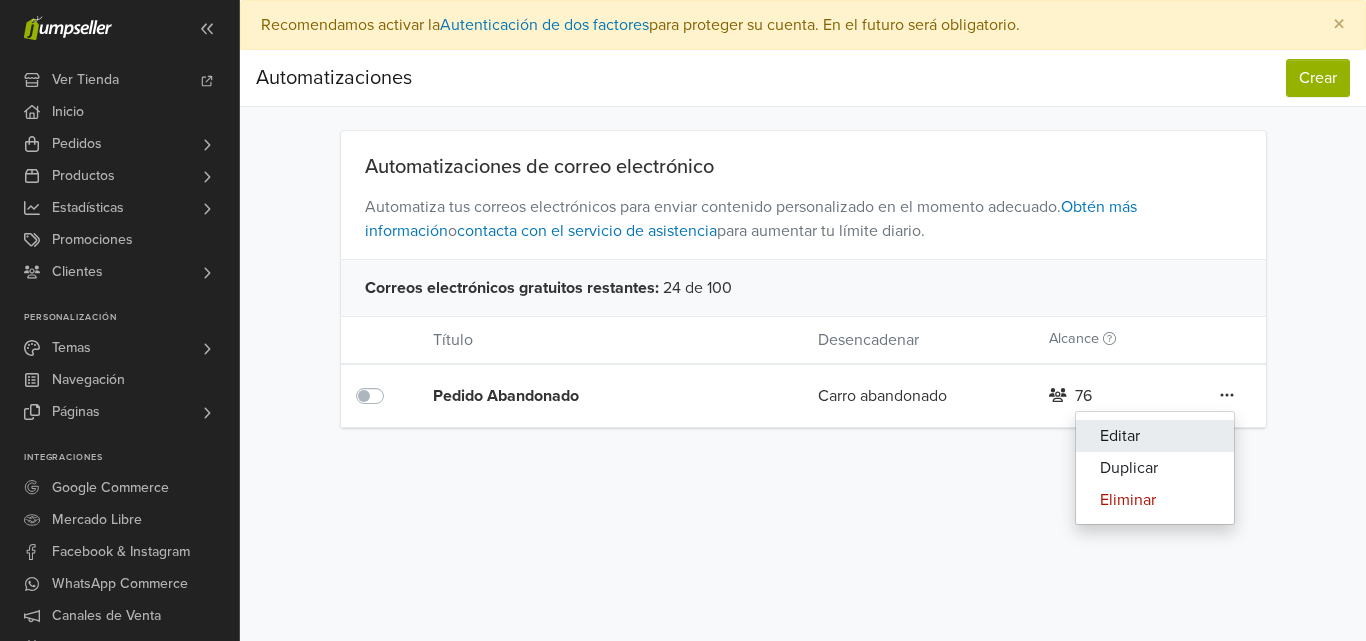 click on "Editar" at bounding box center [1155, 436] 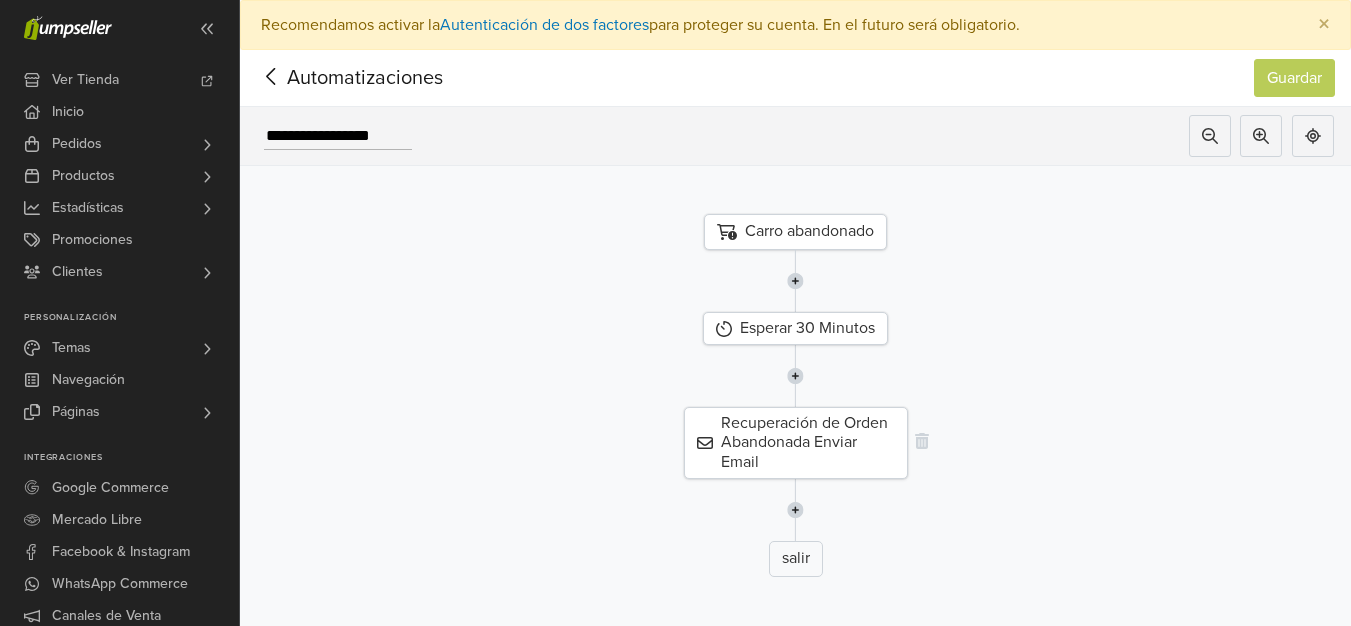 click on "Recuperación de Orden Abandonada Enviar Email" at bounding box center (796, 443) 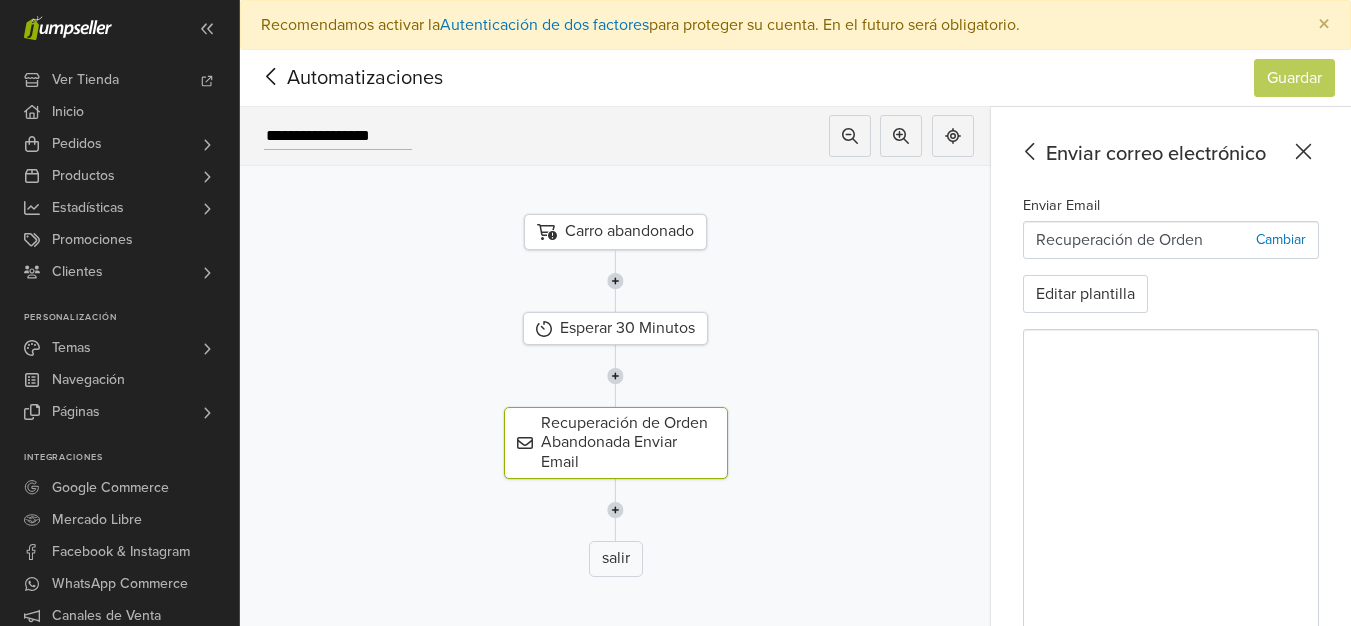 click on "Cambiar" at bounding box center (1281, 239) 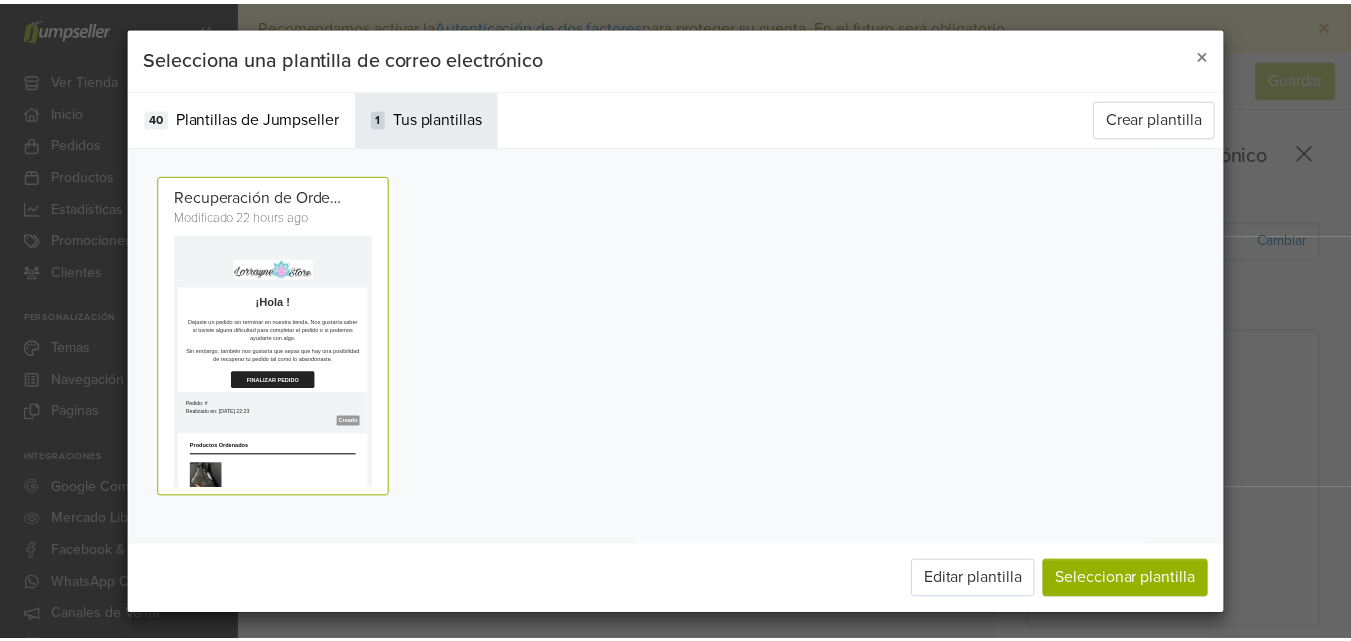 scroll, scrollTop: 0, scrollLeft: 0, axis: both 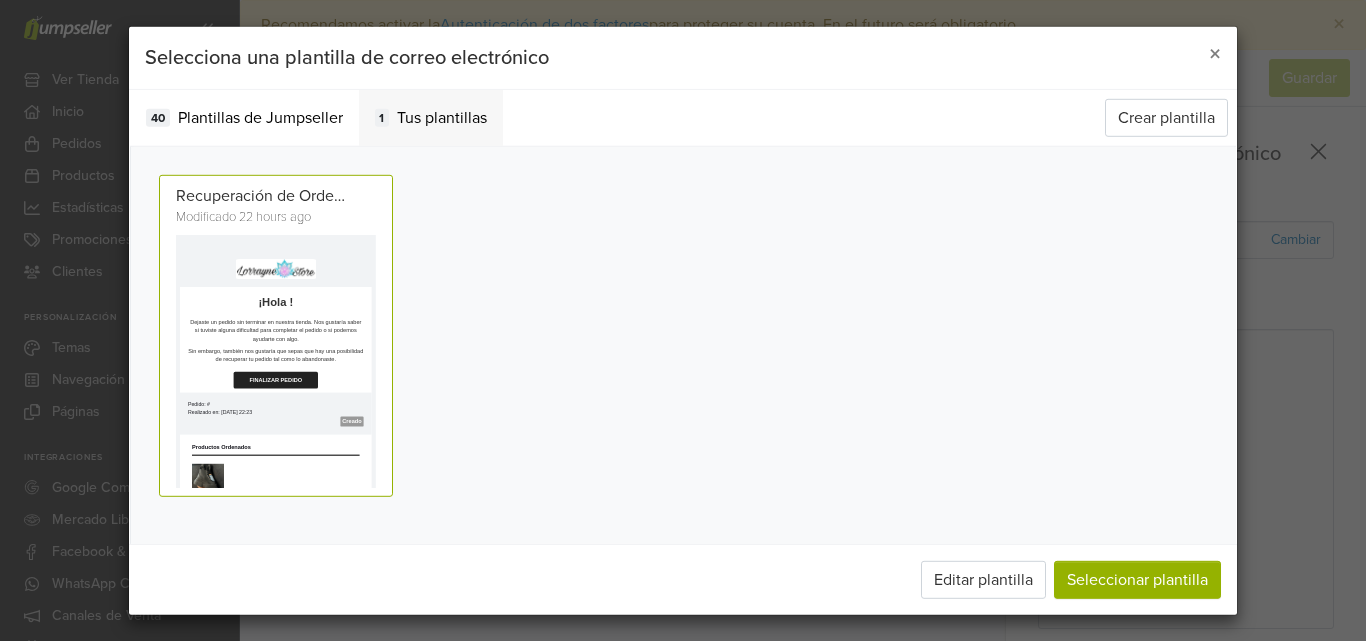 click on "Tus plantillas" at bounding box center (442, 117) 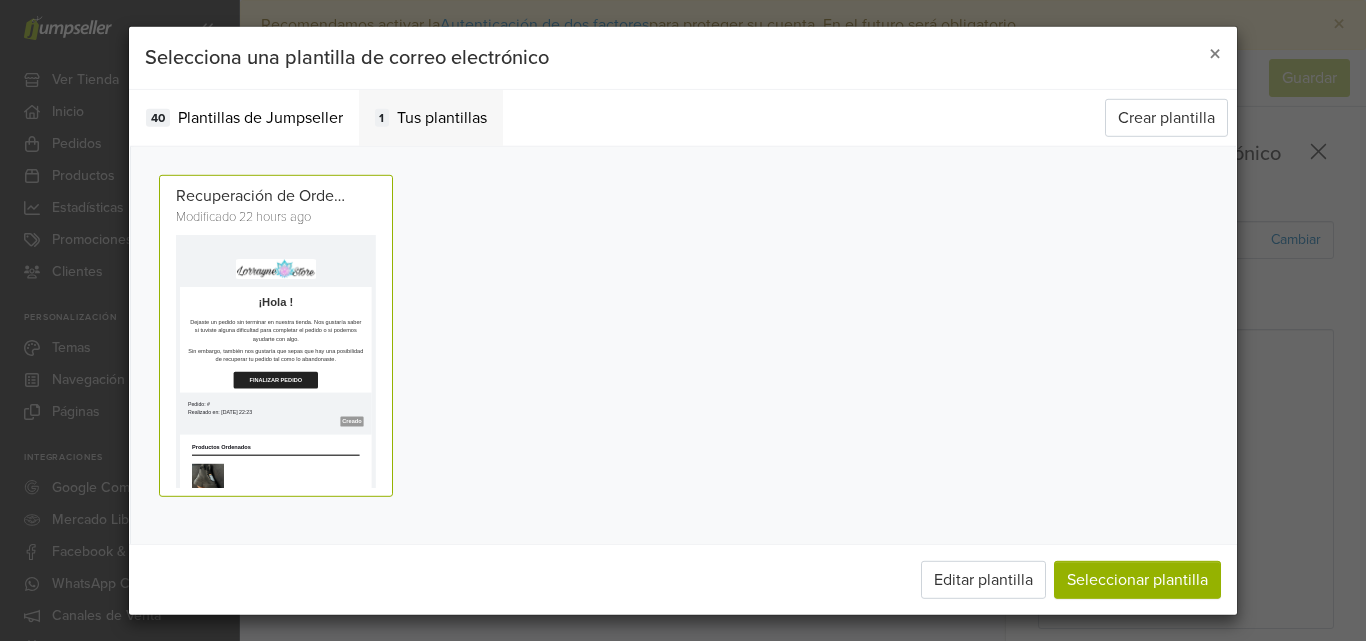 click on "Tus plantillas" at bounding box center [442, 117] 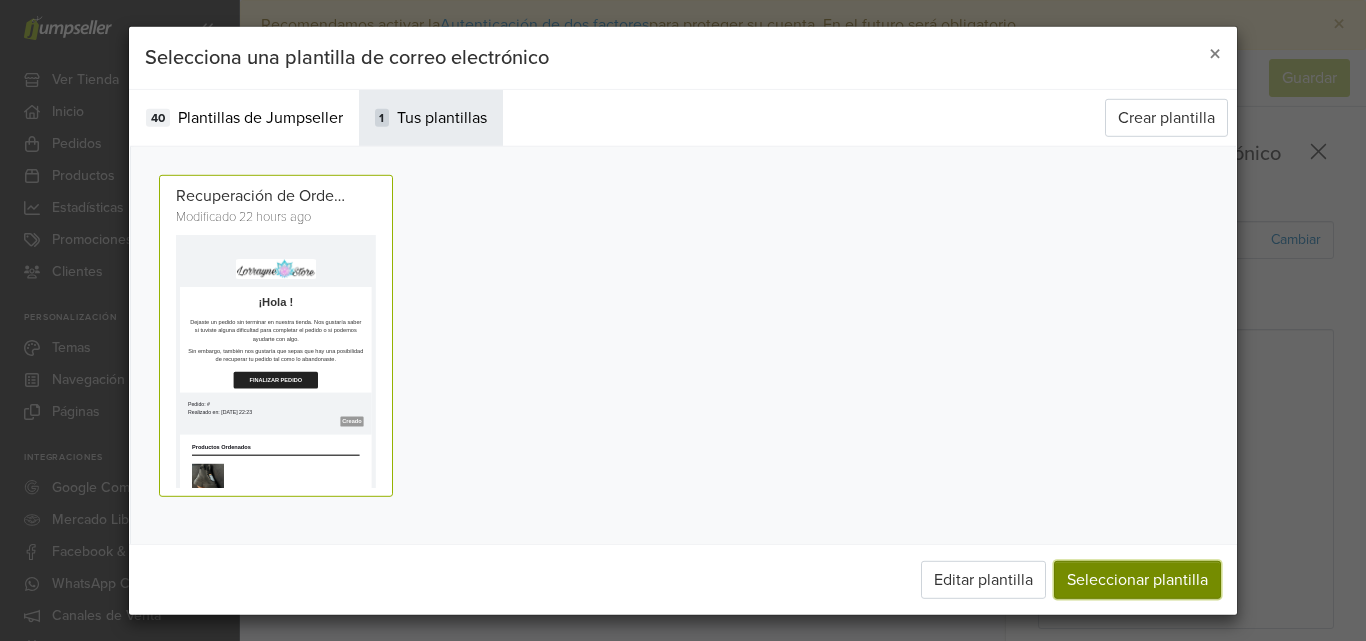 click on "Seleccionar plantilla" at bounding box center [1137, 580] 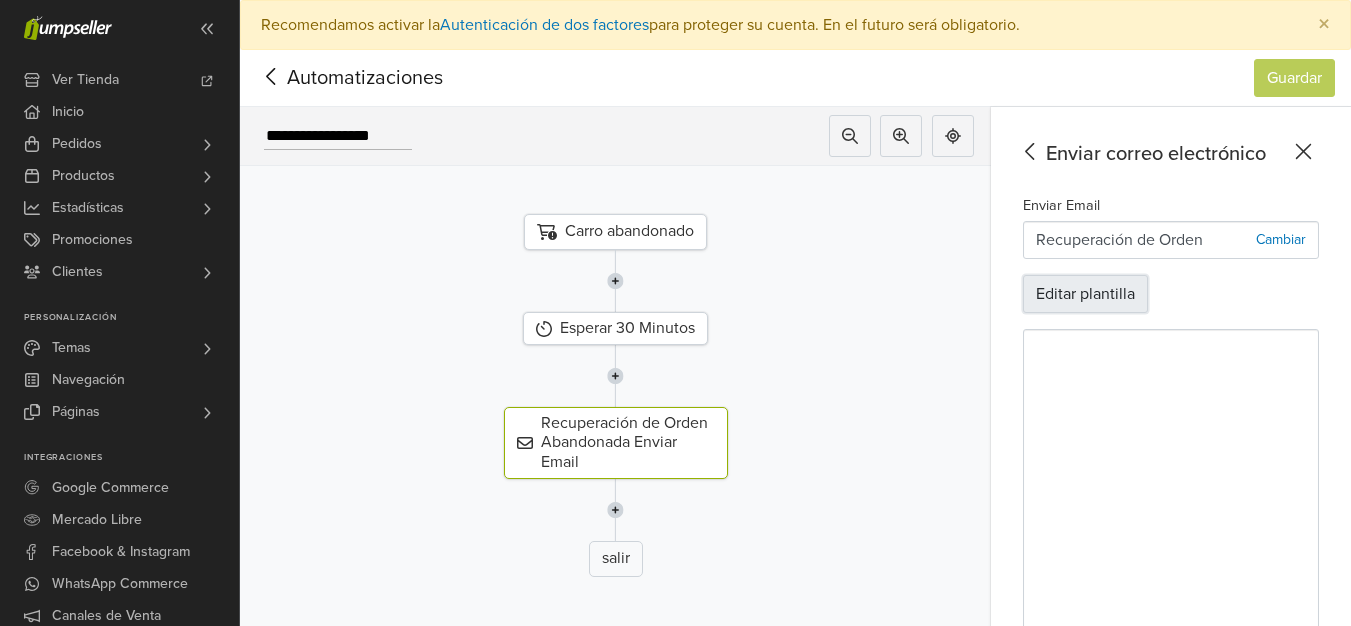 click on "Editar plantilla" at bounding box center [1085, 294] 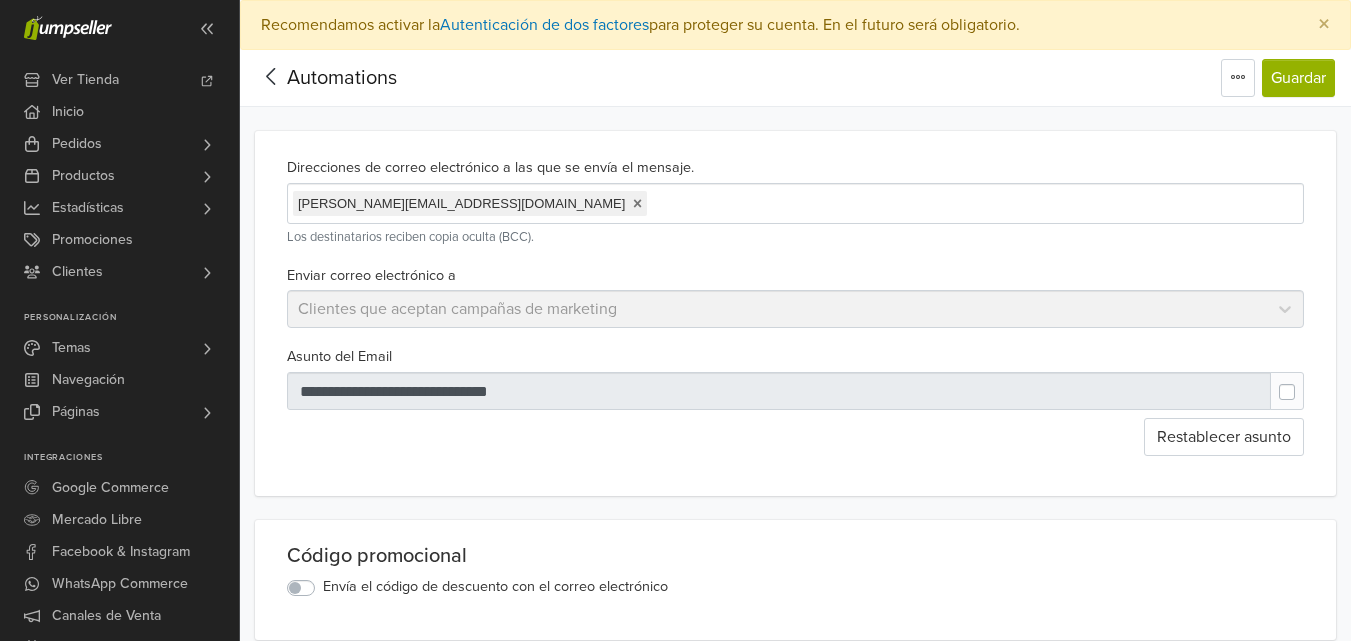 scroll, scrollTop: 0, scrollLeft: 0, axis: both 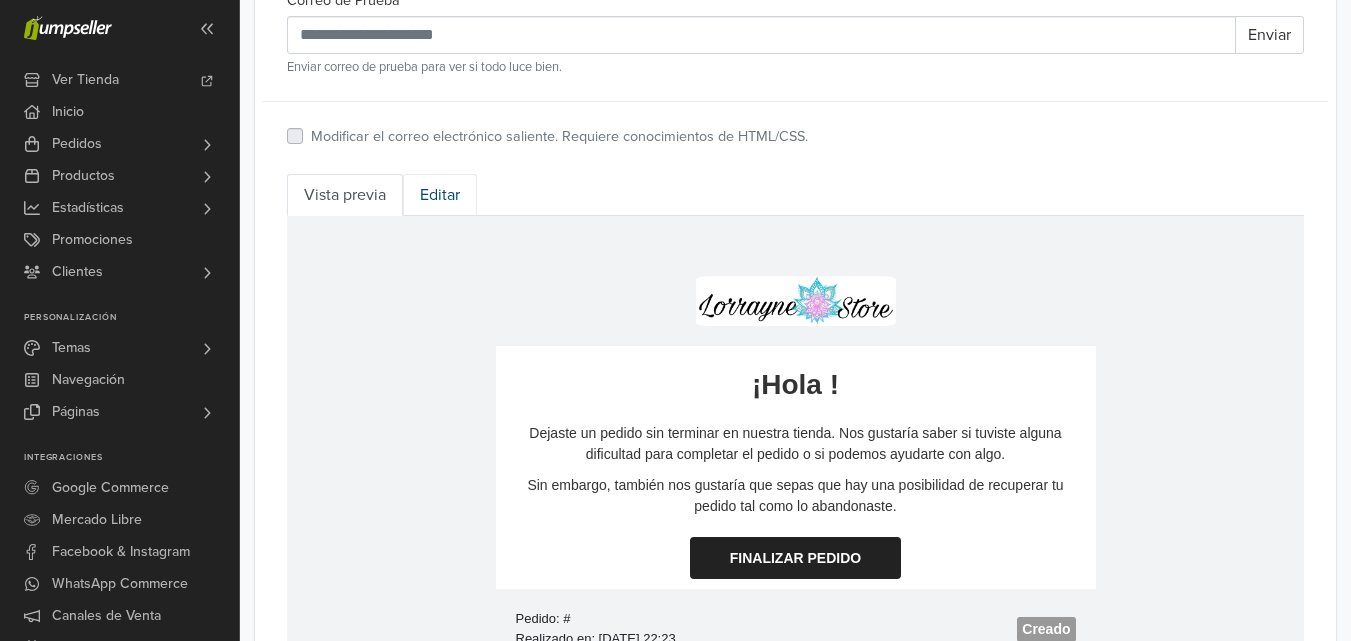 click on "Editar" at bounding box center [440, 195] 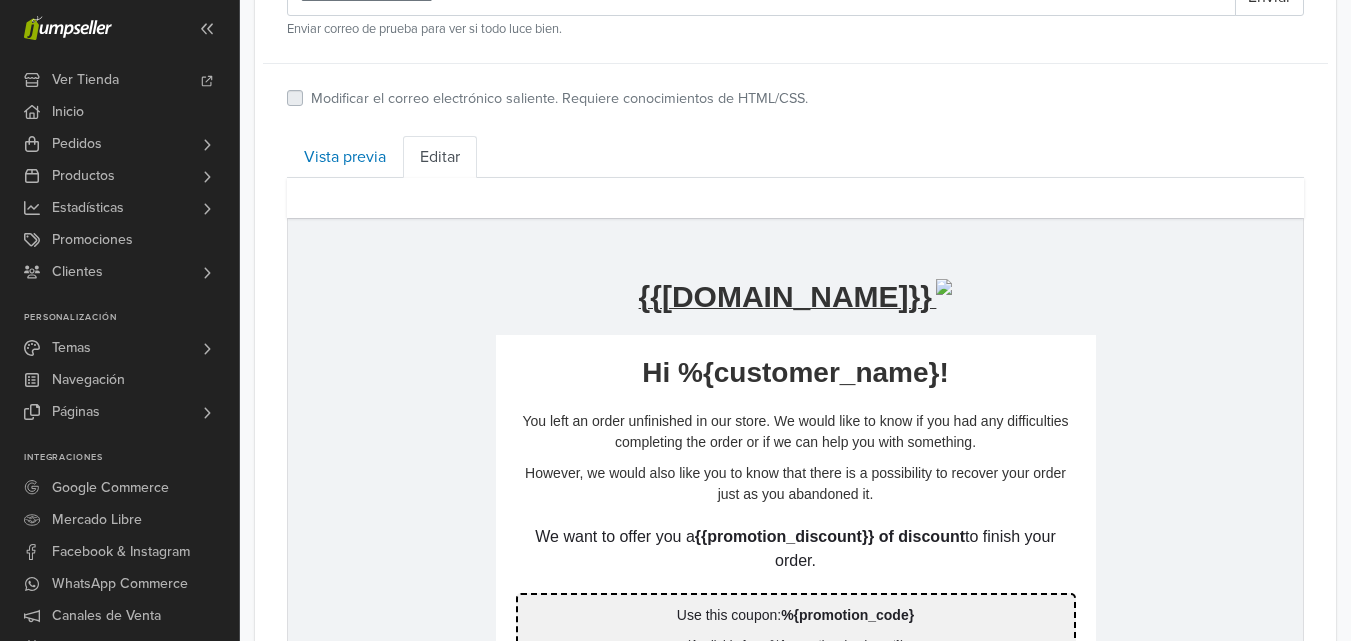 scroll, scrollTop: 703, scrollLeft: 0, axis: vertical 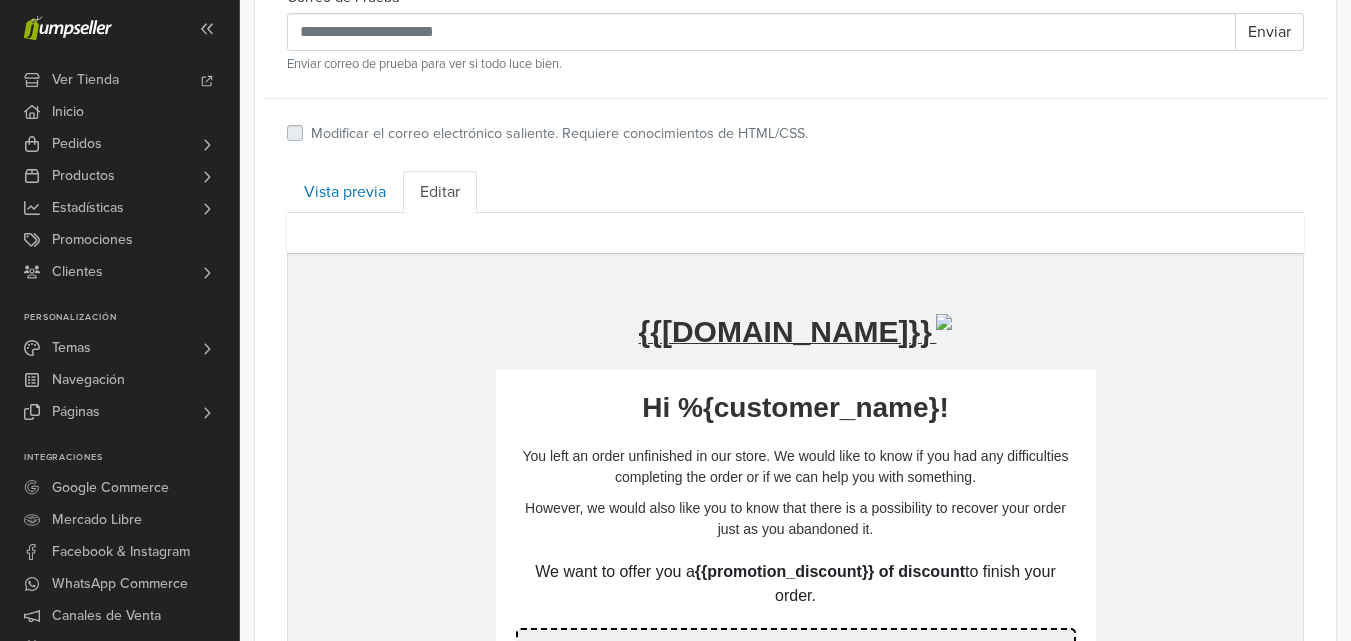 click on "Modificar el correo electrónico saliente. Requiere conocimientos de HTML/CSS." at bounding box center (559, 134) 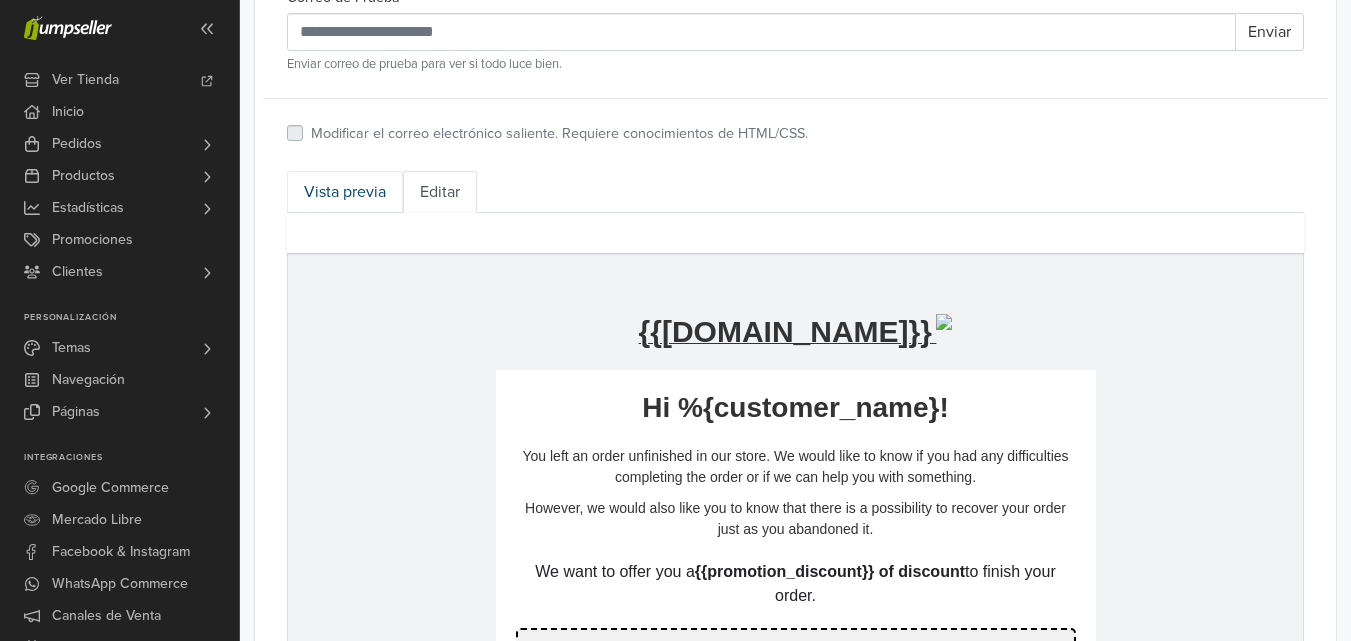 click on "Vista previa" at bounding box center (345, 192) 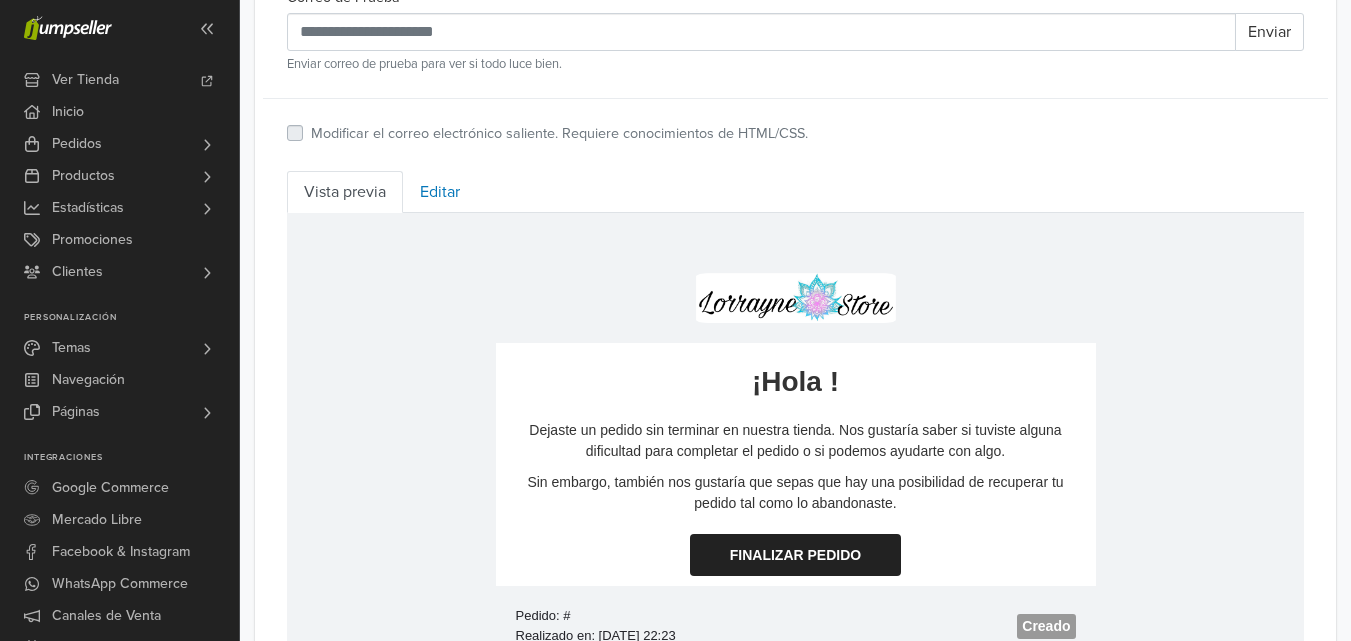 click on "Modificar el correo electrónico saliente. Requiere conocimientos de HTML/CSS." at bounding box center [559, 134] 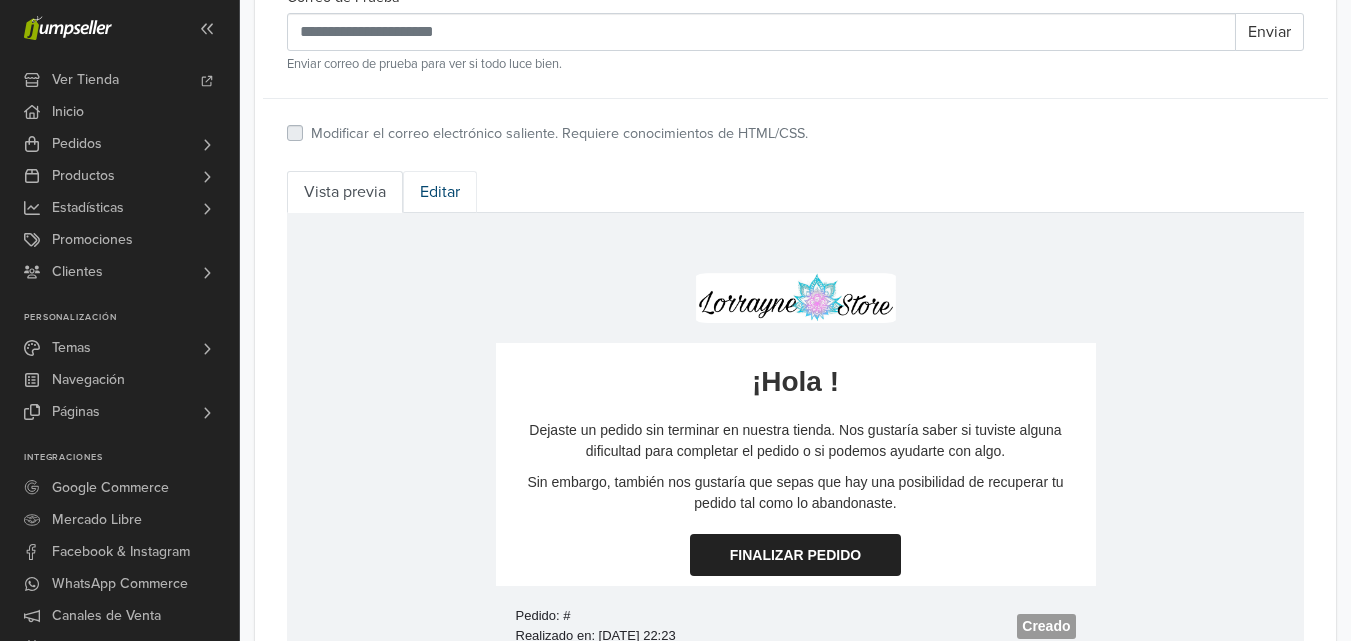click on "Editar" at bounding box center [440, 192] 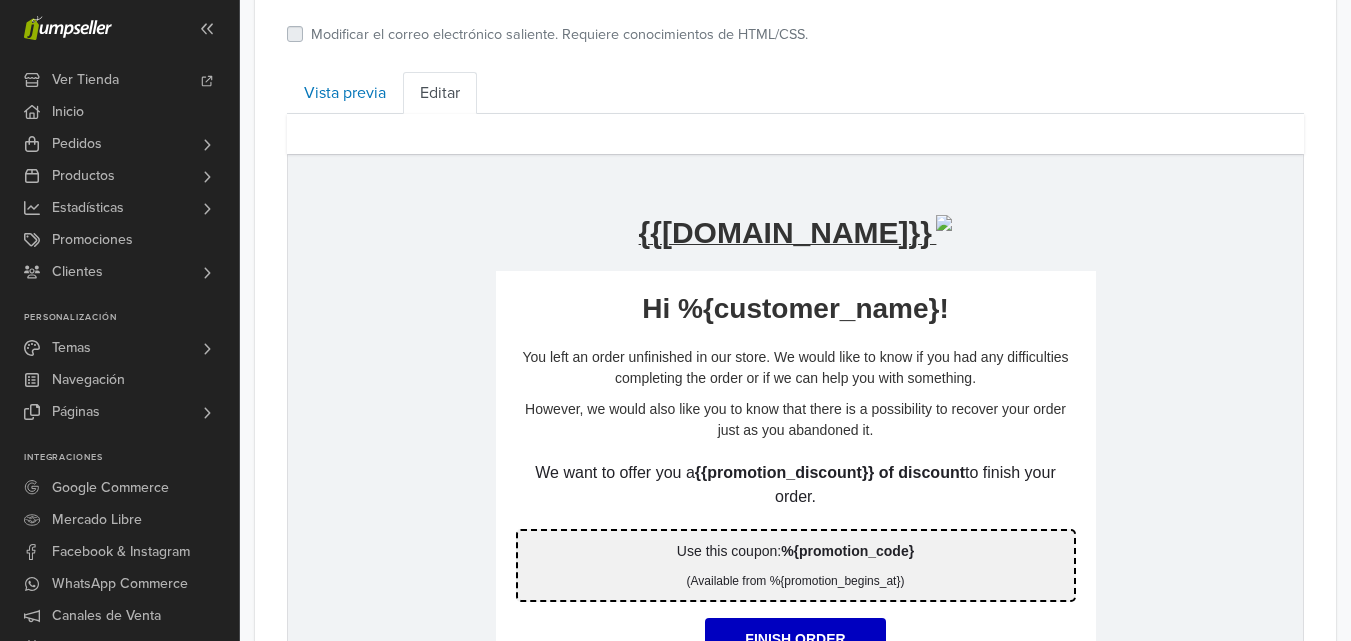 scroll, scrollTop: 803, scrollLeft: 0, axis: vertical 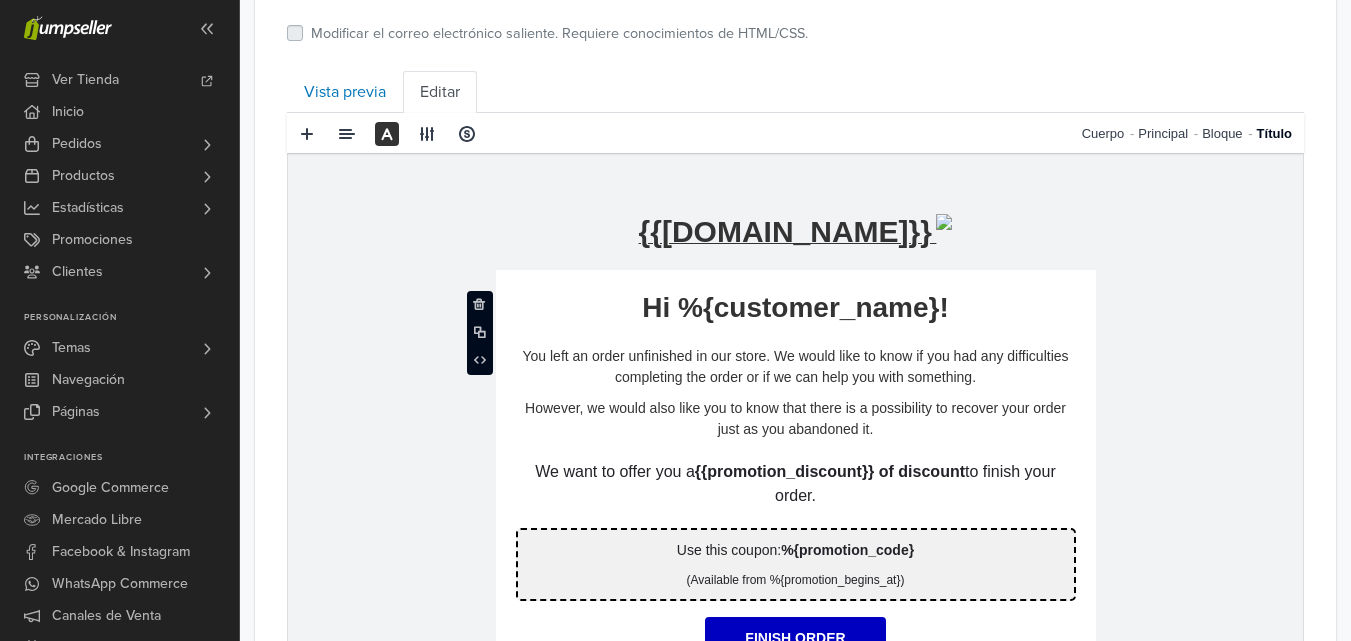 click on "Hi %{customer_name}!" at bounding box center (796, 307) 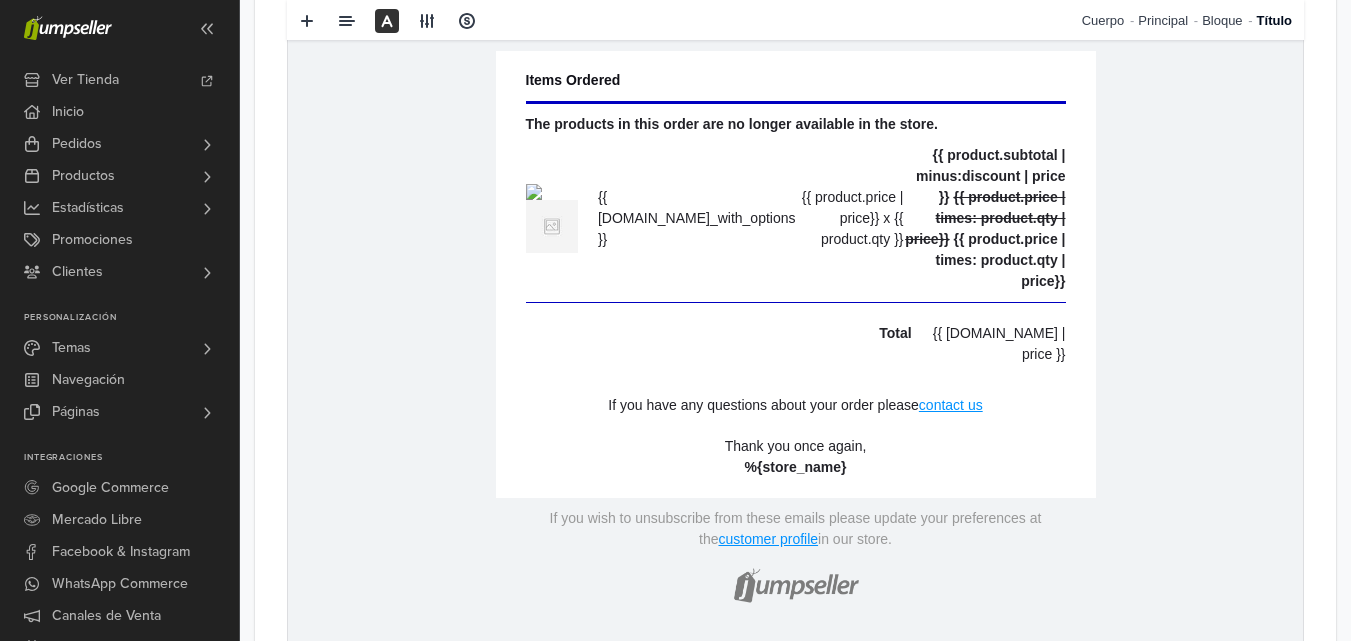 scroll, scrollTop: 1503, scrollLeft: 0, axis: vertical 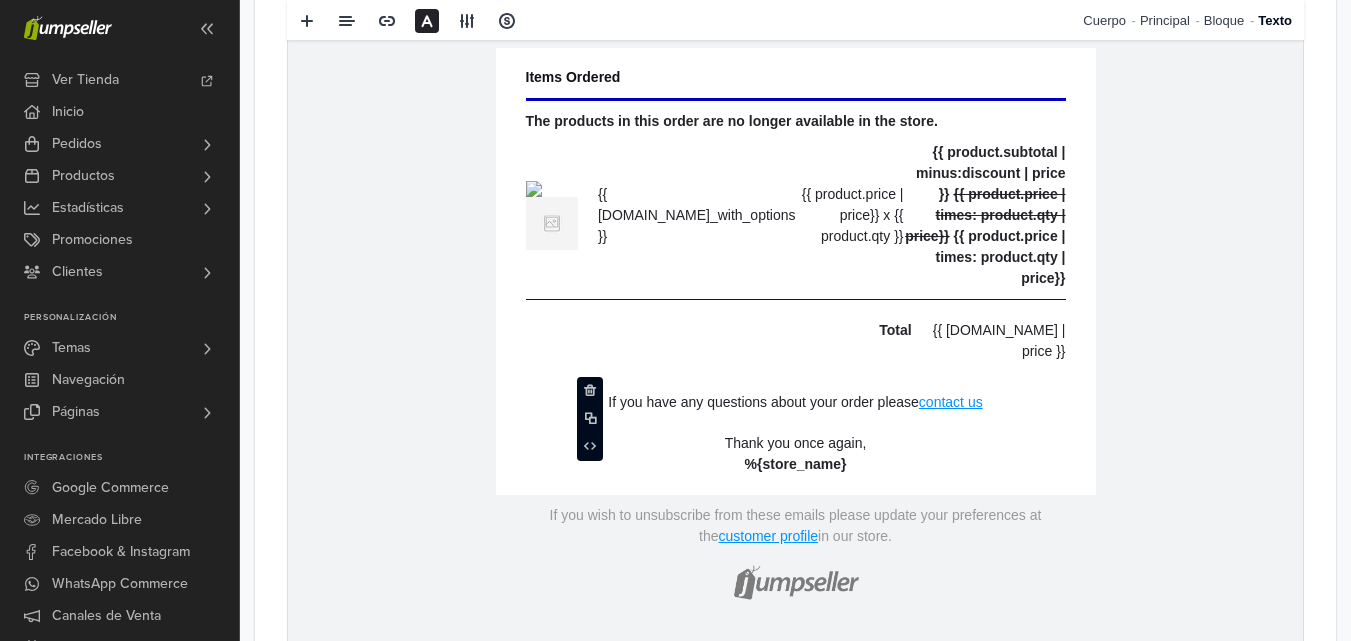 click on "If you have any questions about your order please" at bounding box center (763, 402) 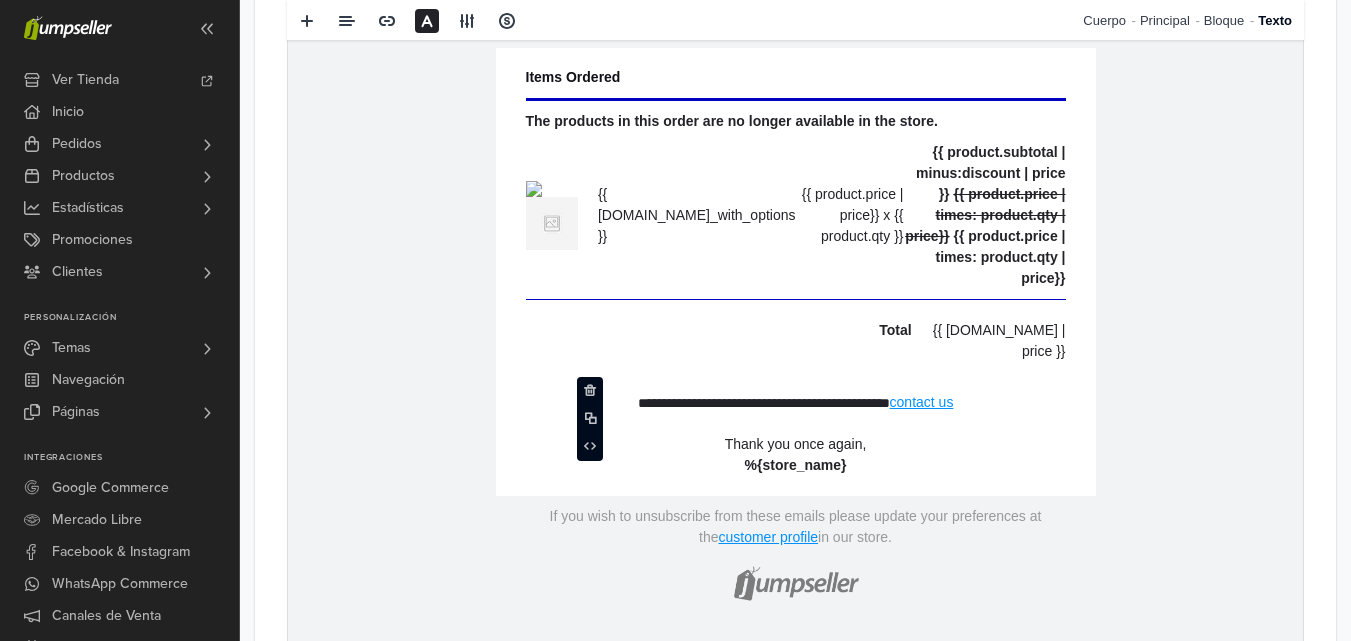 click on "**********" at bounding box center (796, 403) 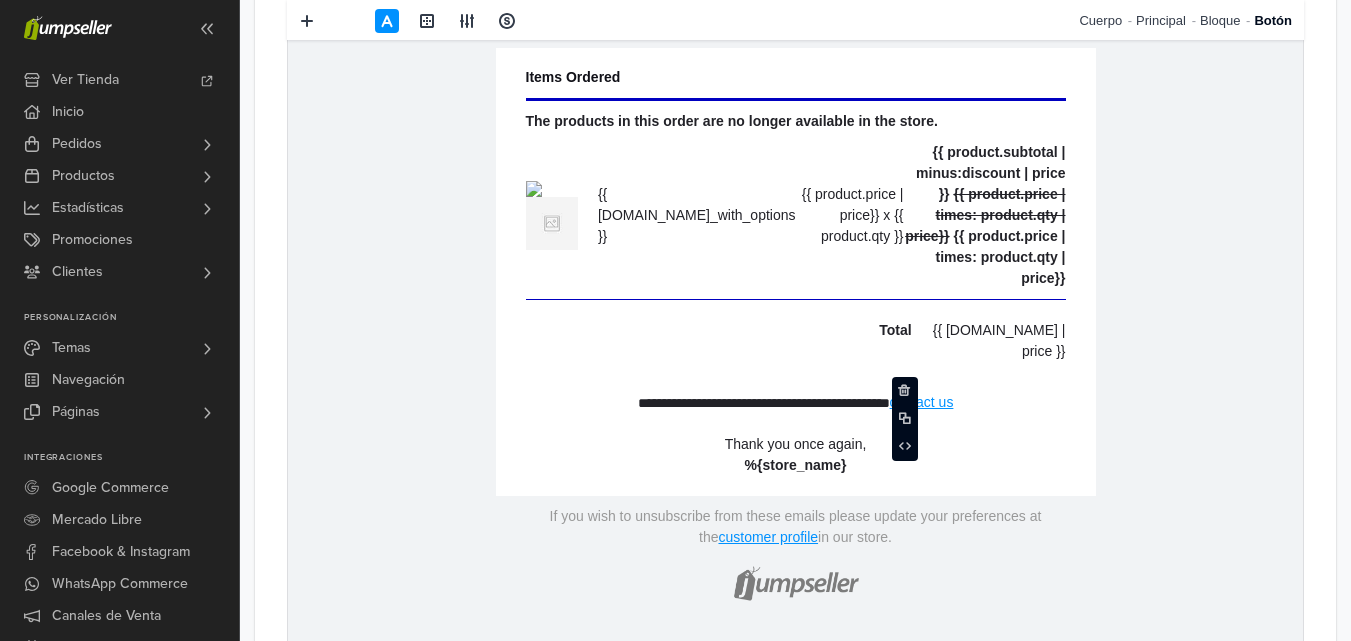 click on "contact us" at bounding box center [922, 402] 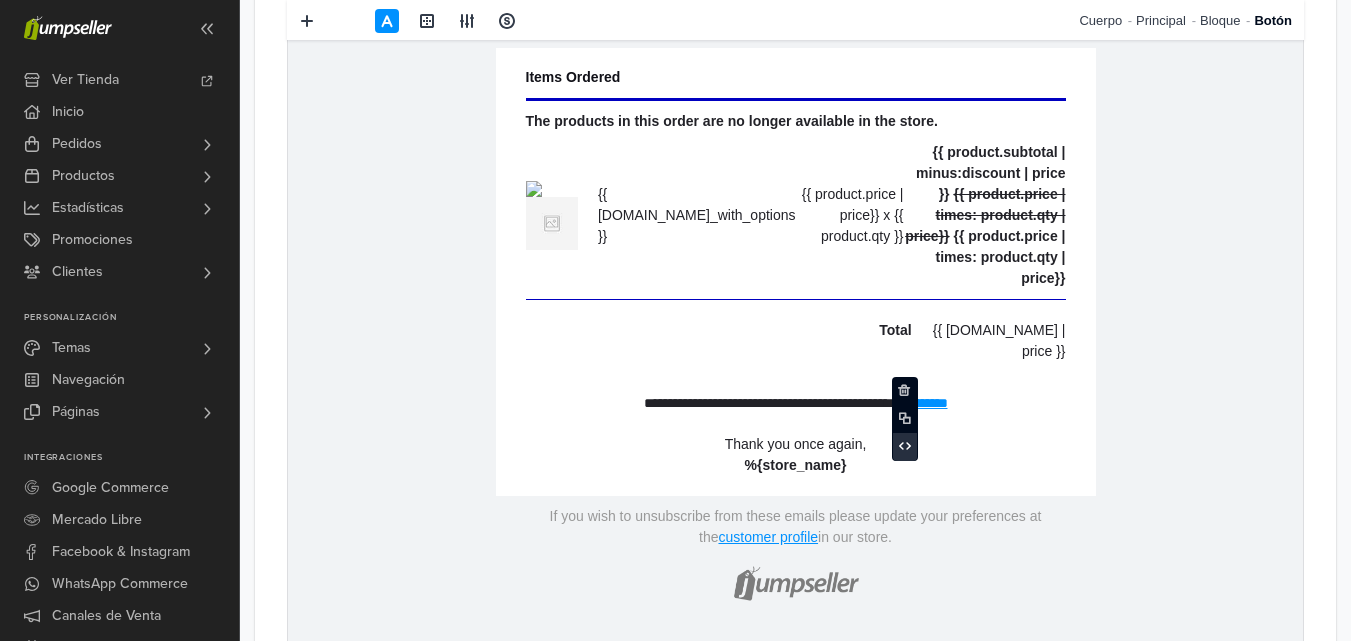 click 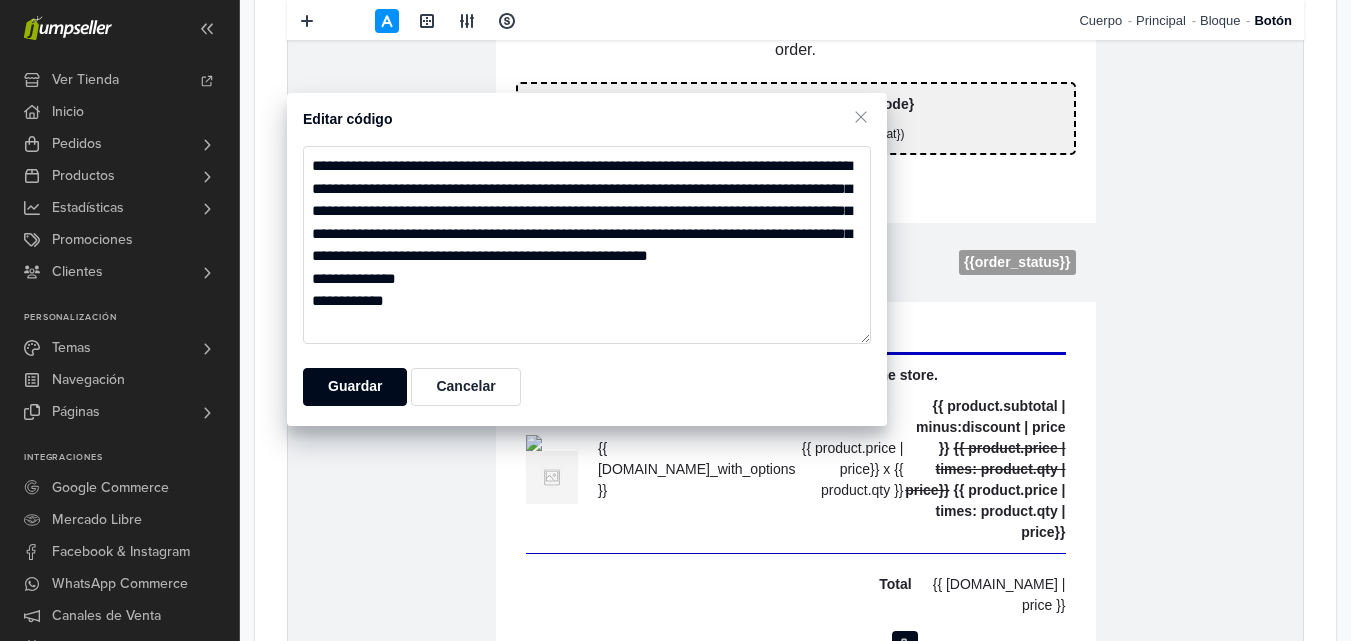 scroll, scrollTop: 1203, scrollLeft: 0, axis: vertical 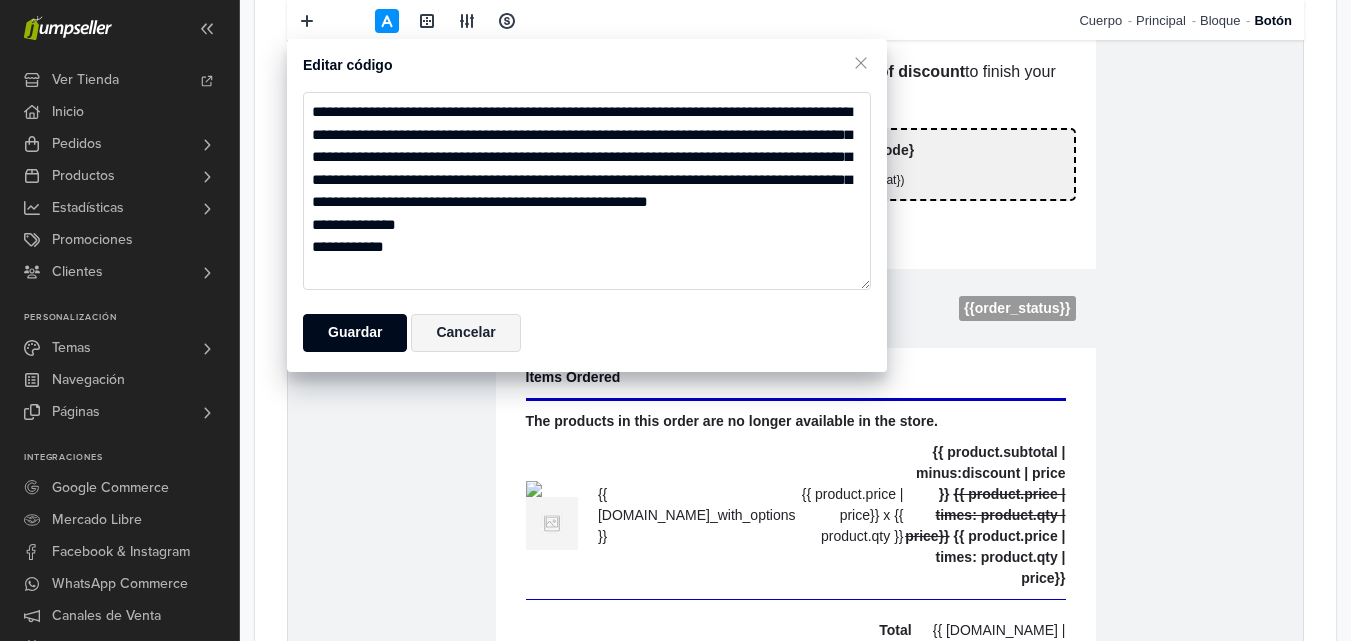 click on "Cancelar" at bounding box center (465, 333) 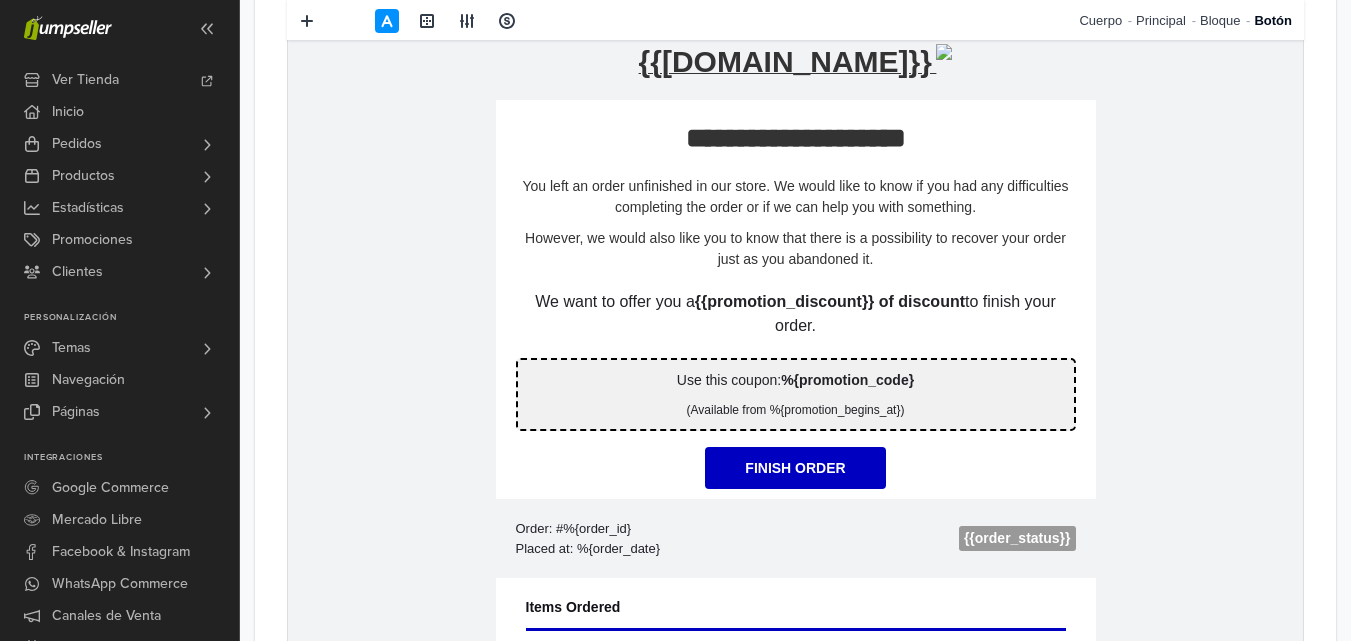 scroll, scrollTop: 903, scrollLeft: 0, axis: vertical 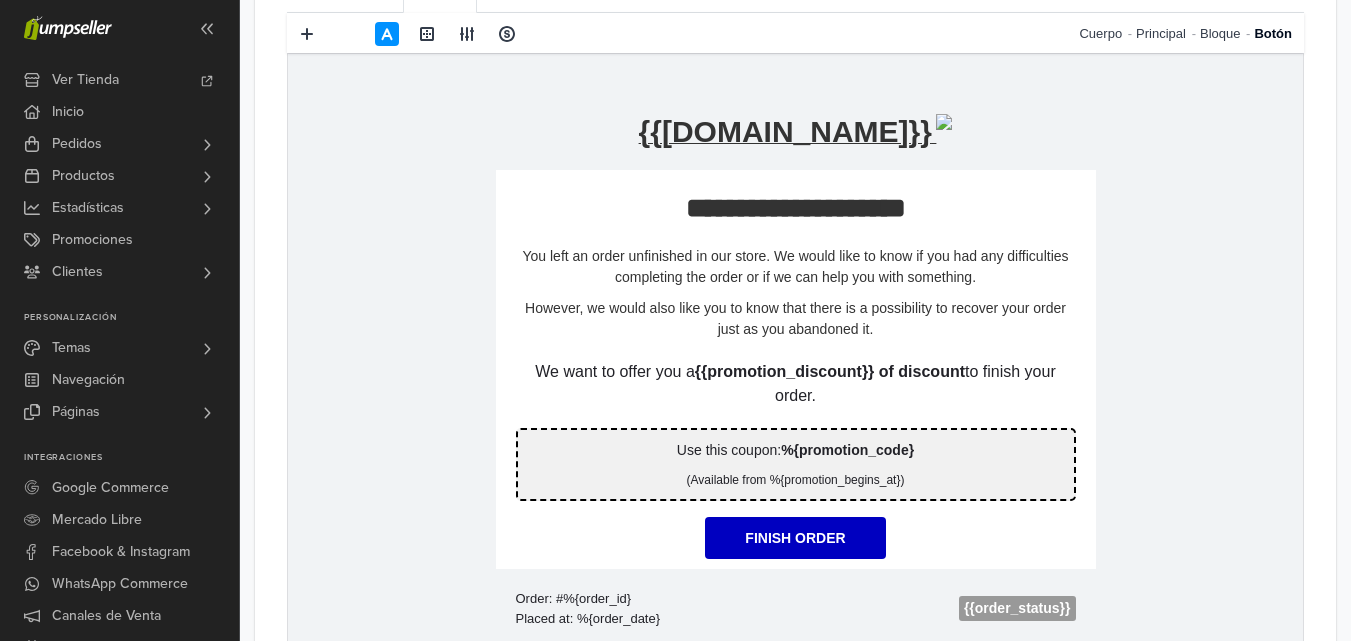 click on "**********" at bounding box center [796, 207] 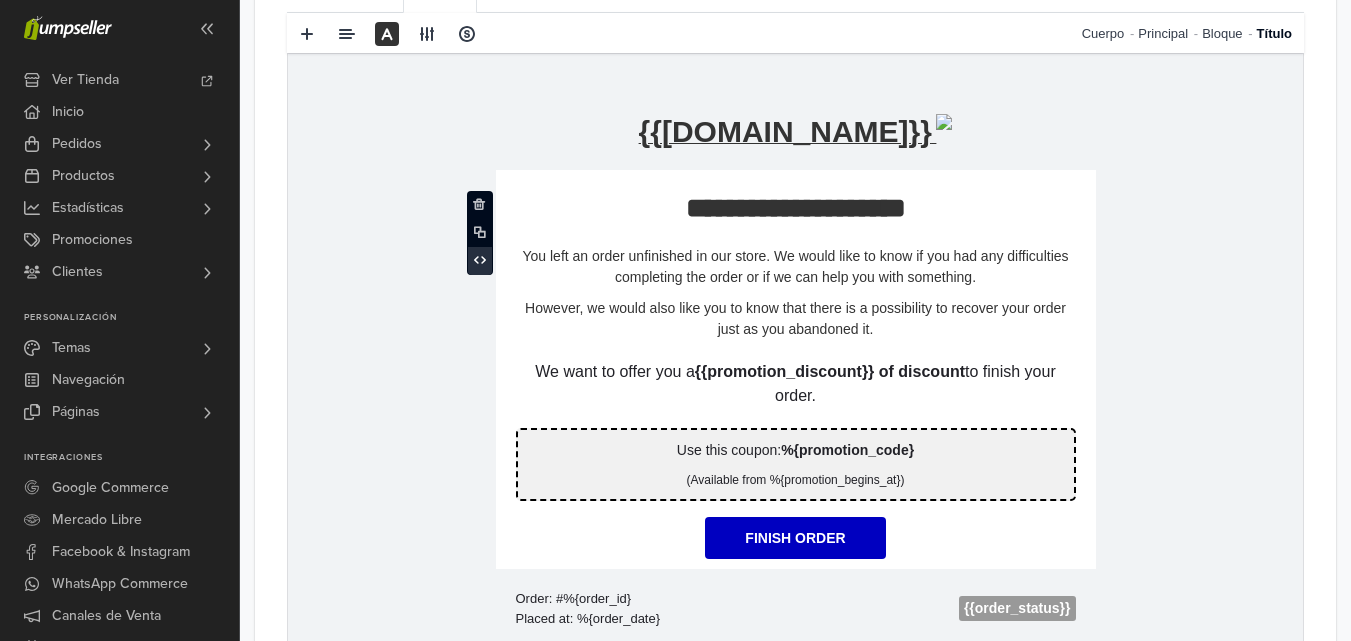 click 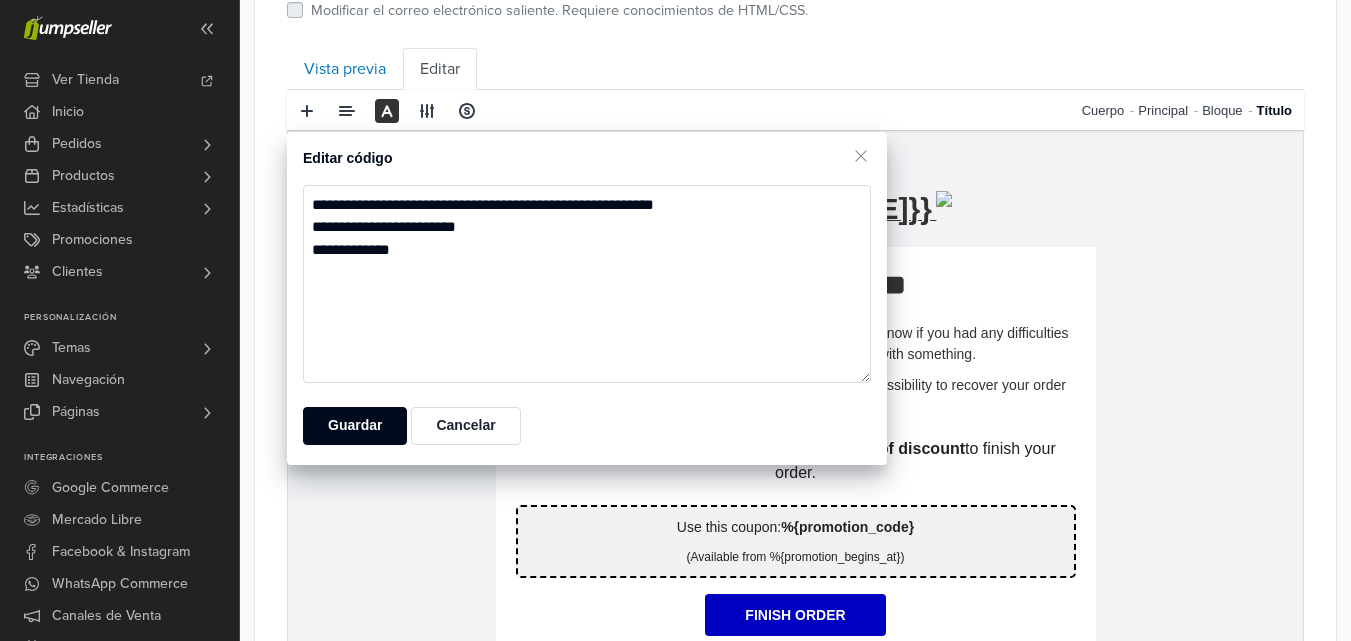 scroll, scrollTop: 903, scrollLeft: 0, axis: vertical 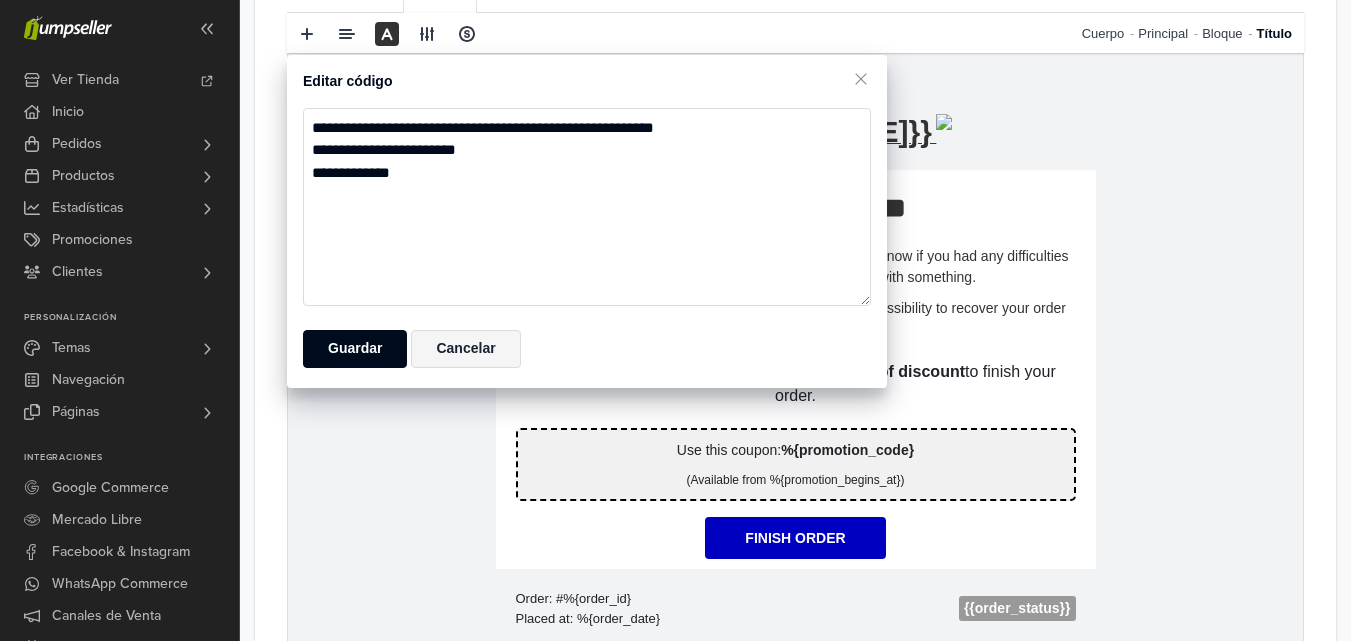 click on "Cancelar" at bounding box center [465, 349] 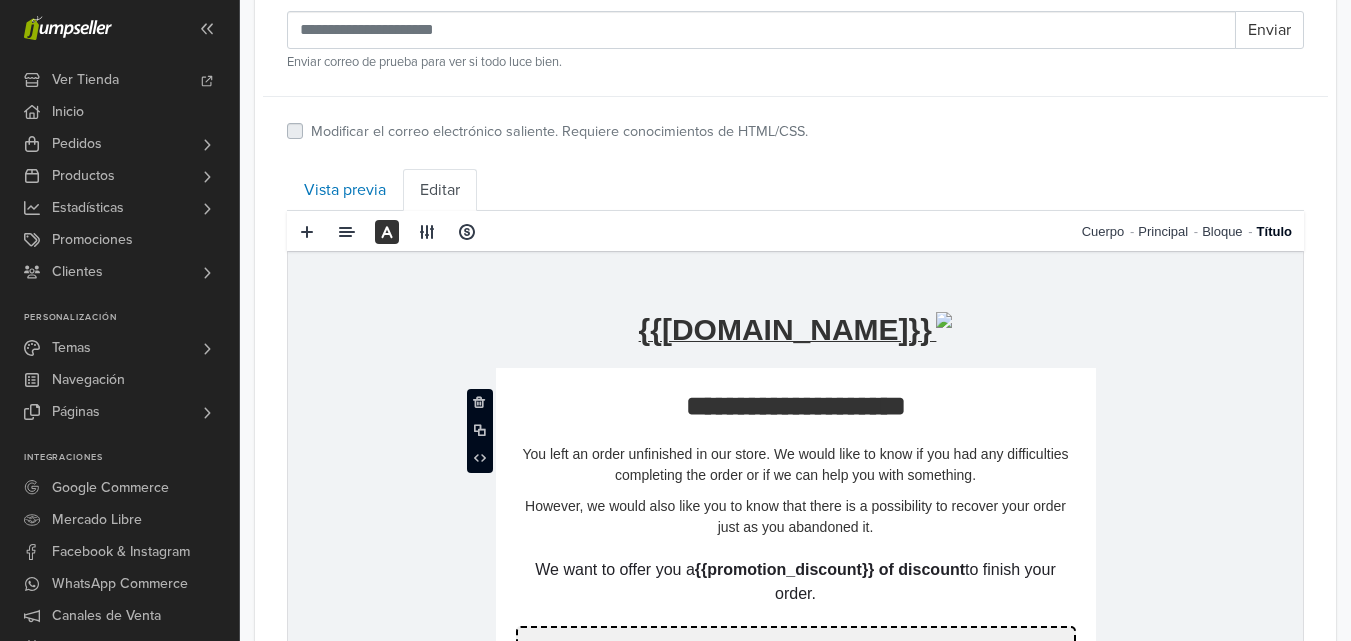 scroll, scrollTop: 703, scrollLeft: 0, axis: vertical 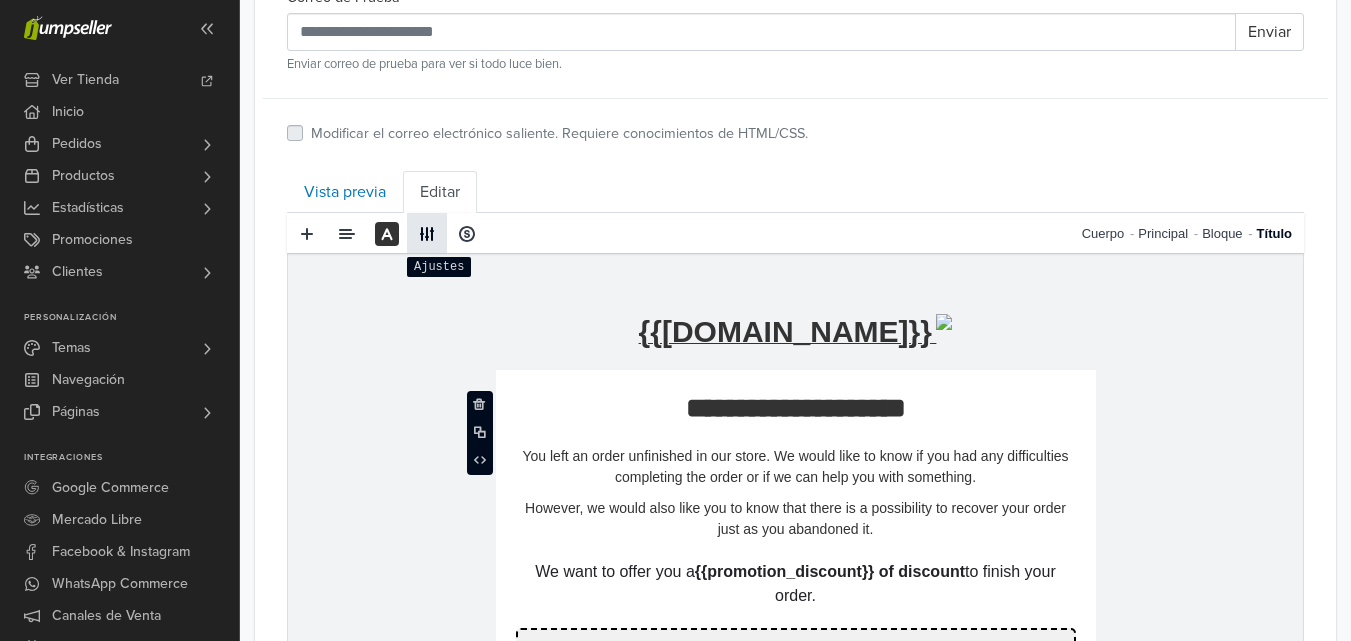 click at bounding box center [427, 234] 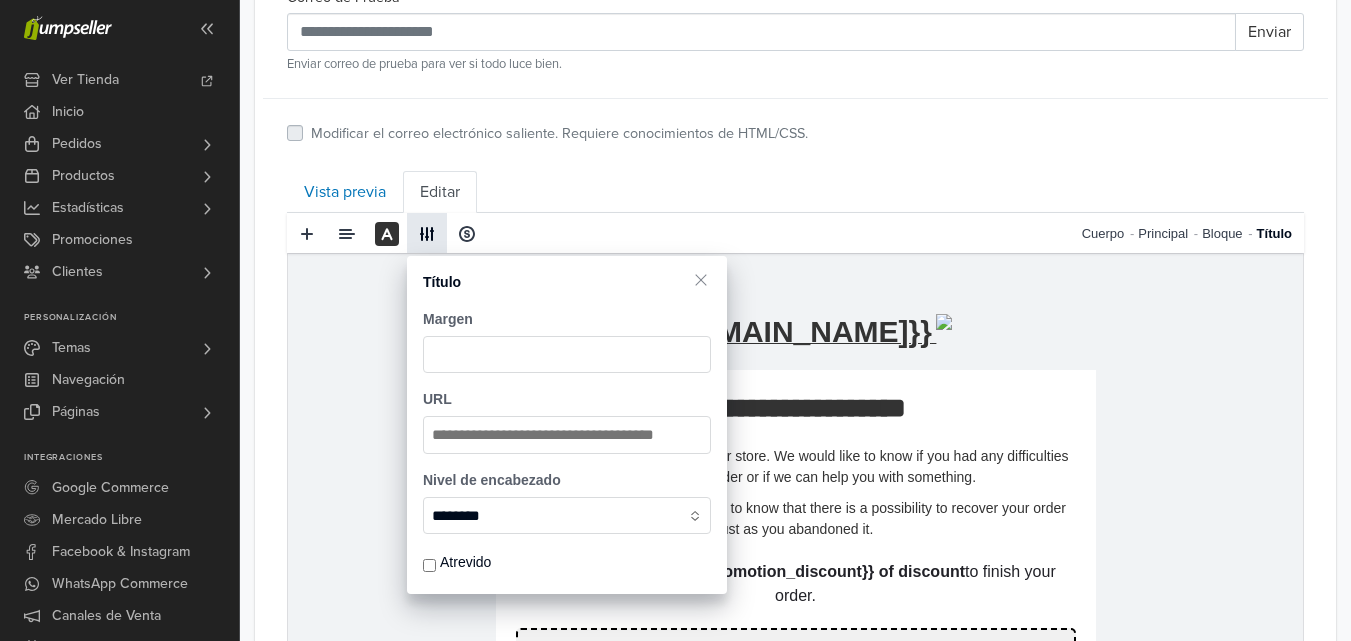 click at bounding box center [427, 234] 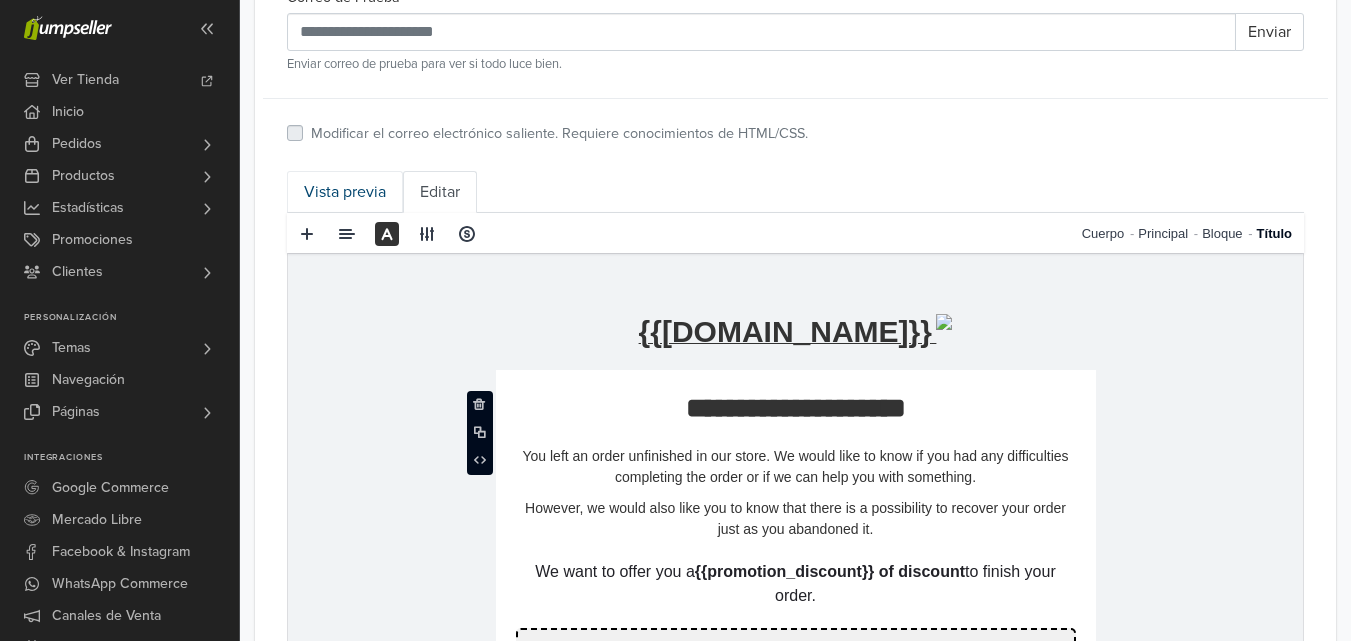 click on "Vista previa" at bounding box center (345, 192) 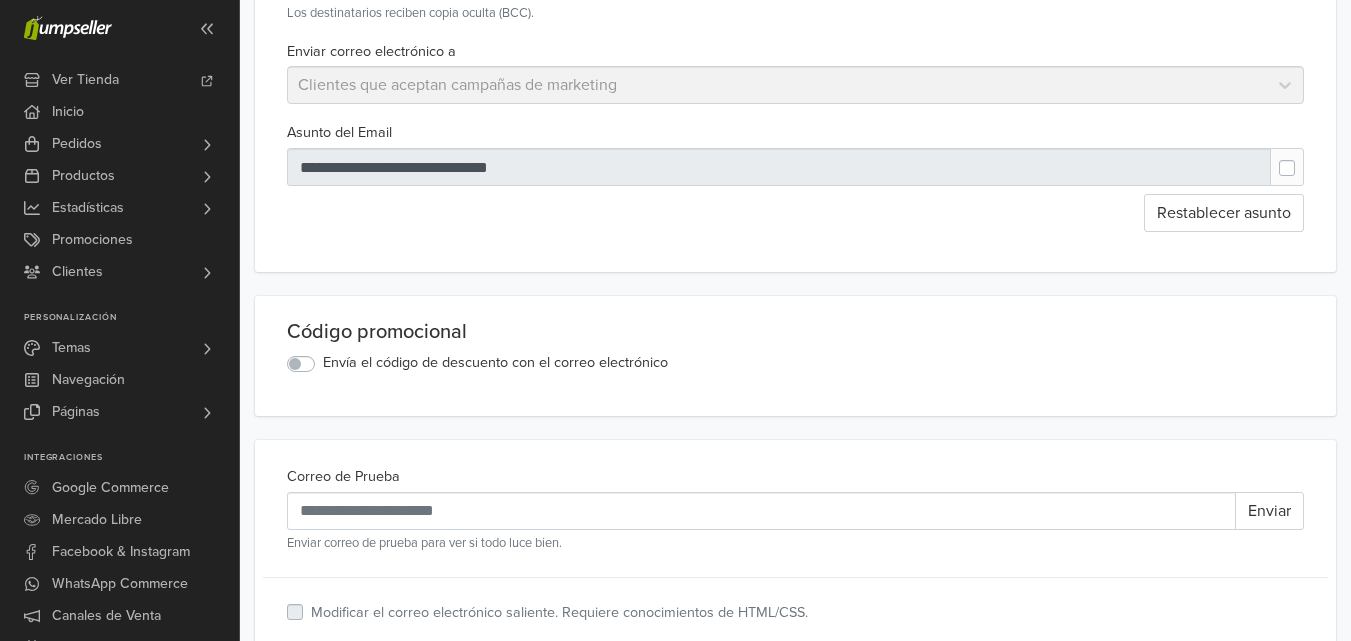 scroll, scrollTop: 203, scrollLeft: 0, axis: vertical 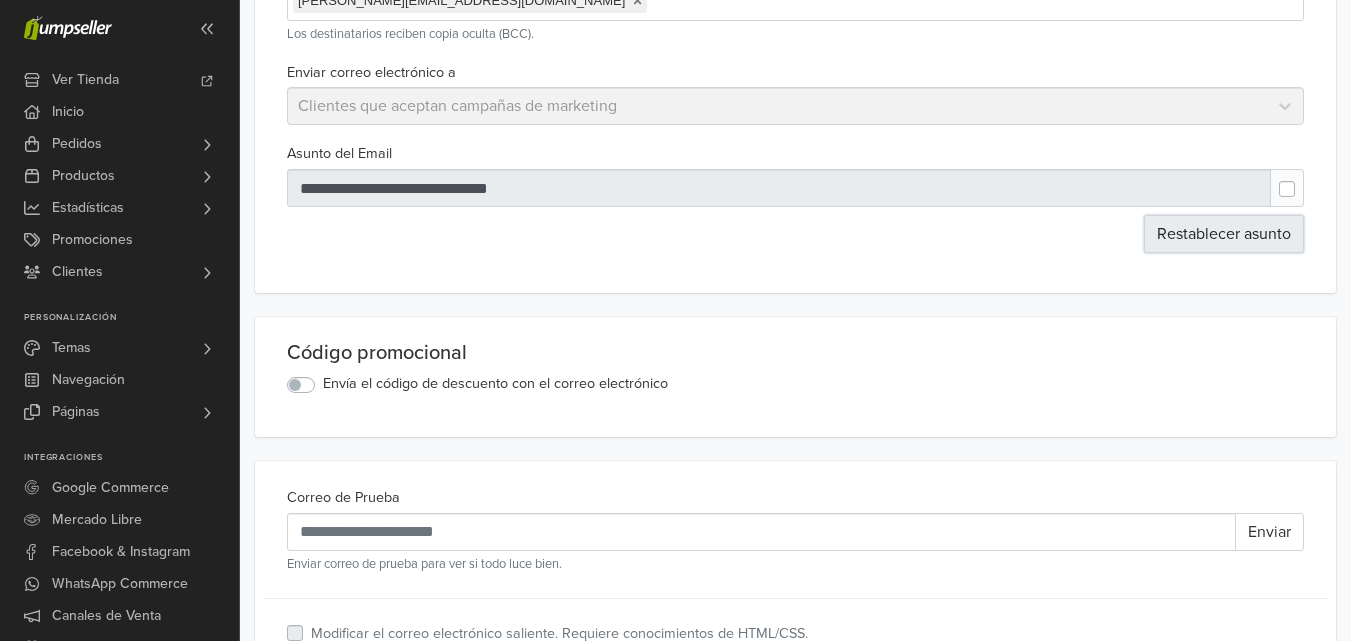 click on "Restablecer asunto" at bounding box center [1224, 234] 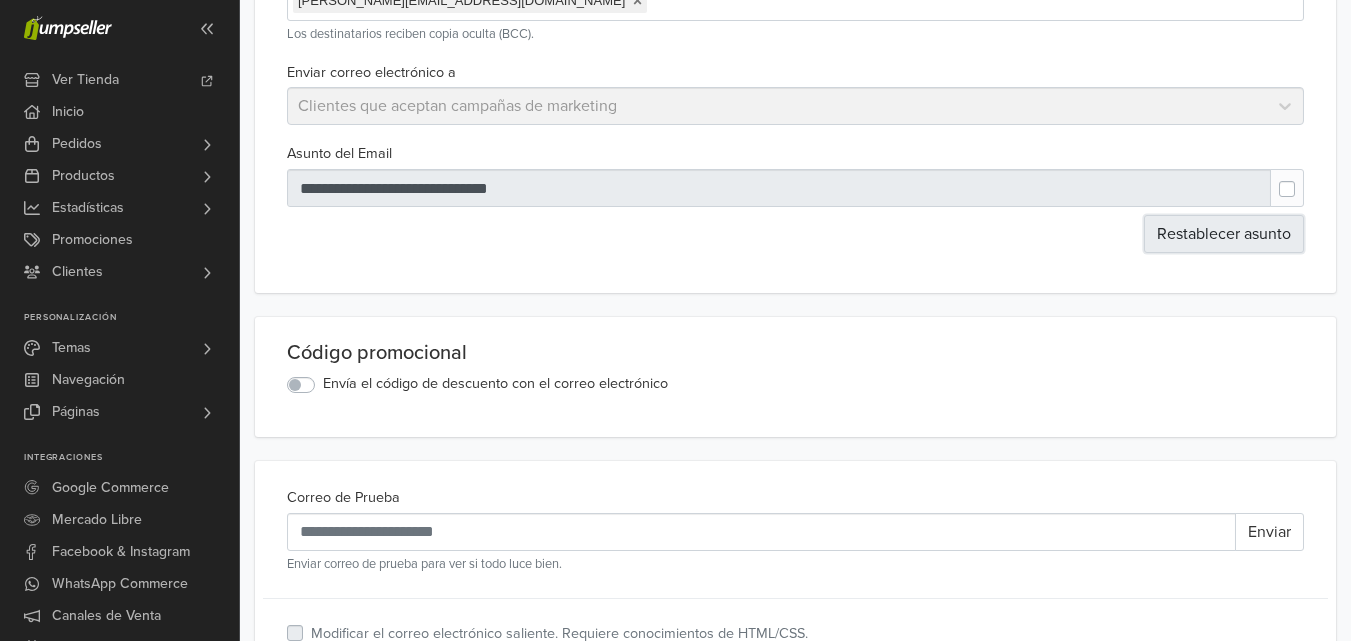 click on "Restablecer asunto" at bounding box center (1224, 234) 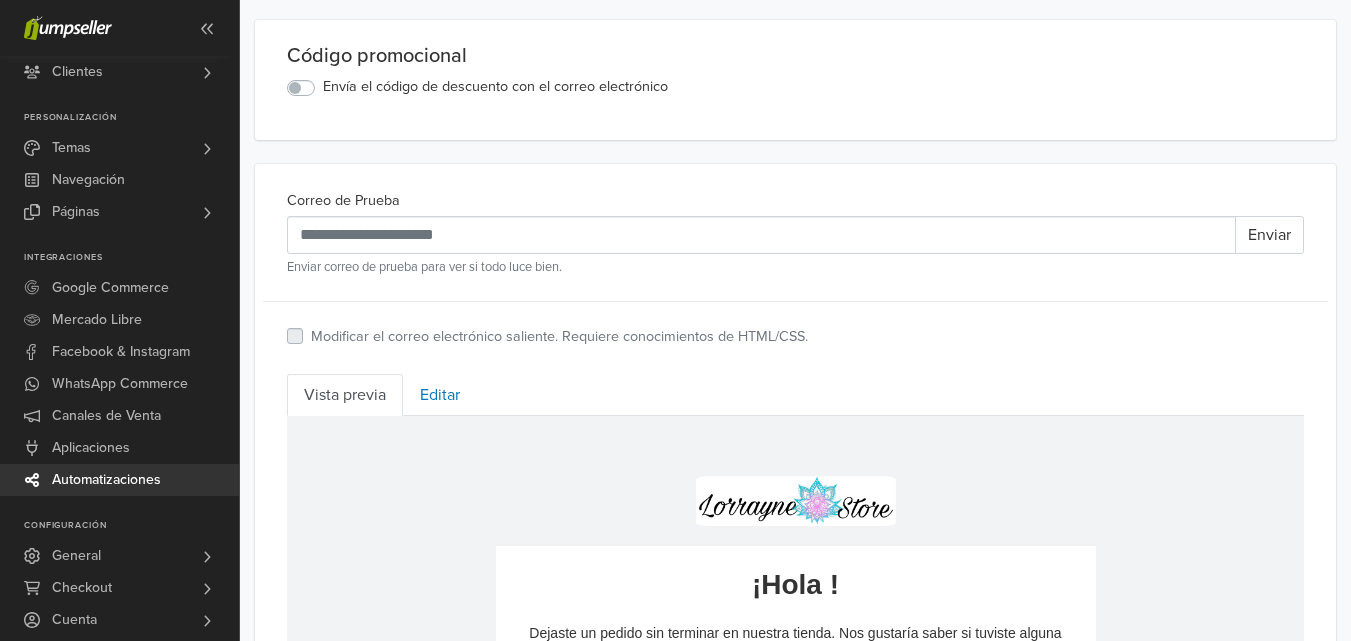 scroll, scrollTop: 600, scrollLeft: 0, axis: vertical 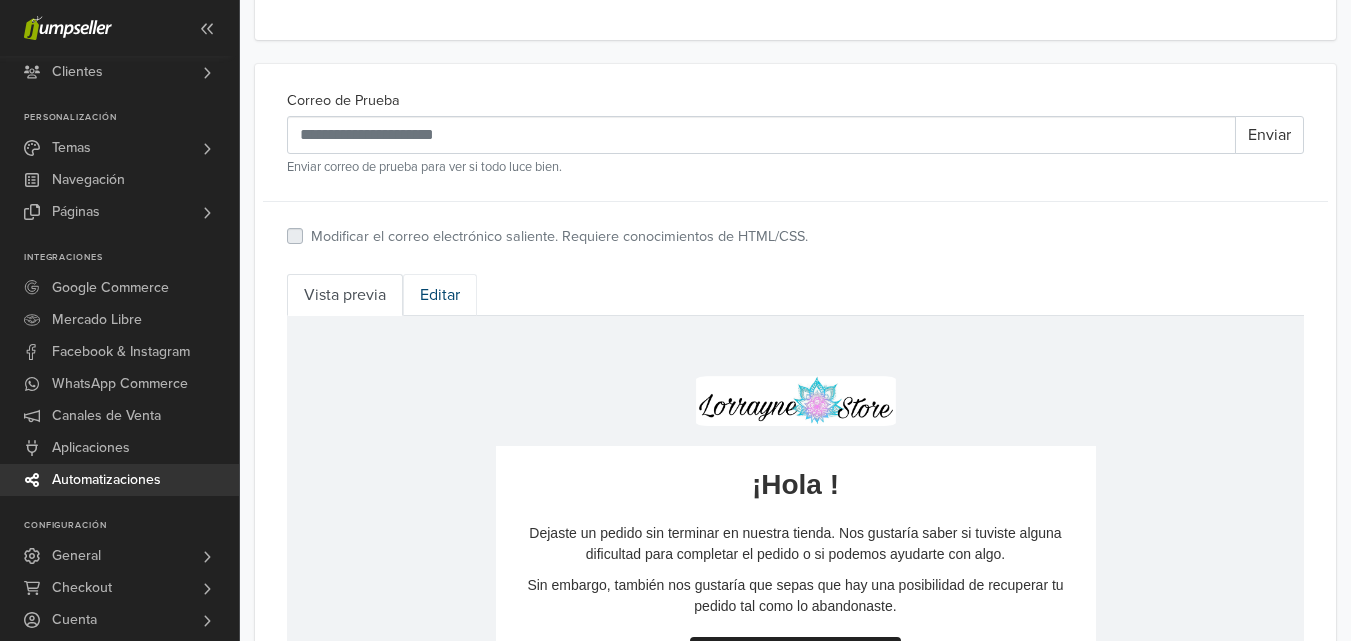 click on "Editar" at bounding box center (440, 295) 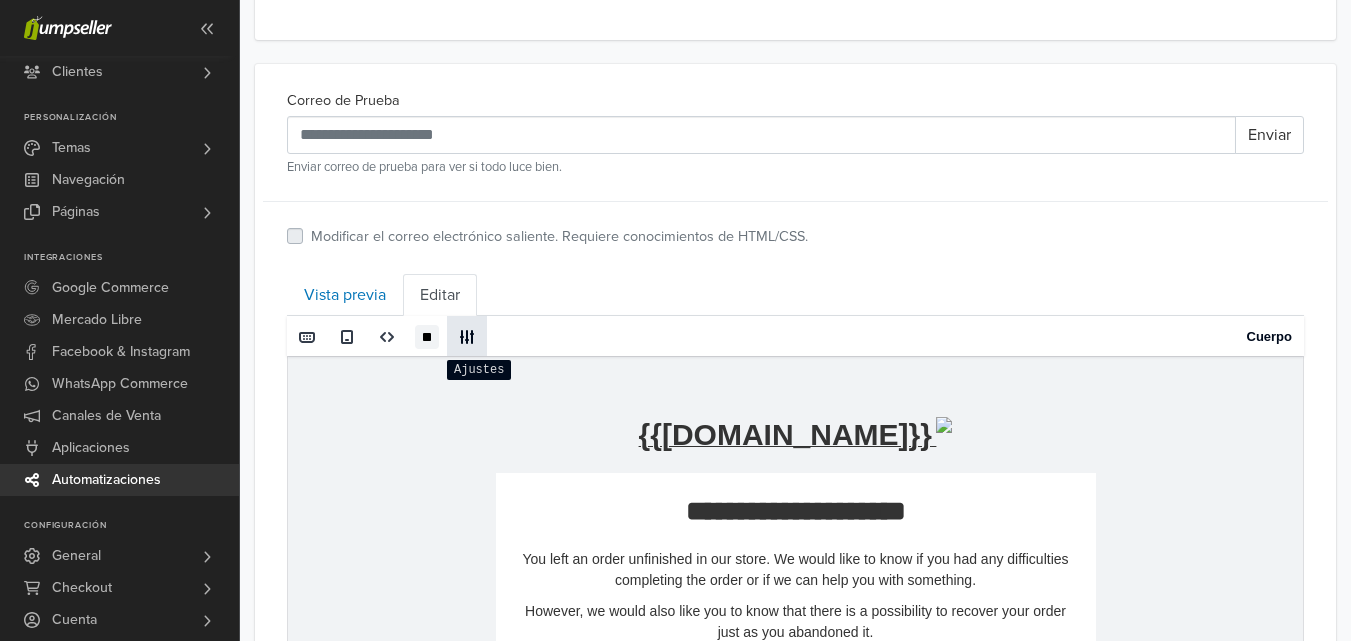 click at bounding box center [467, 337] 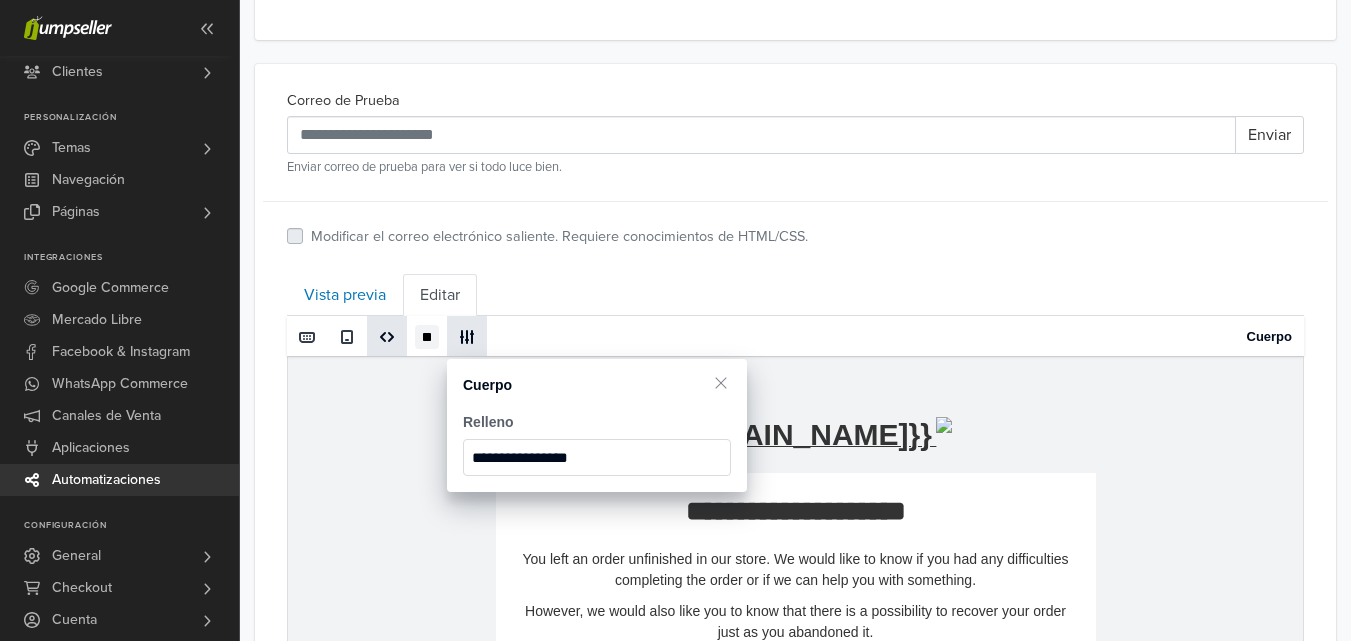 click at bounding box center (387, 337) 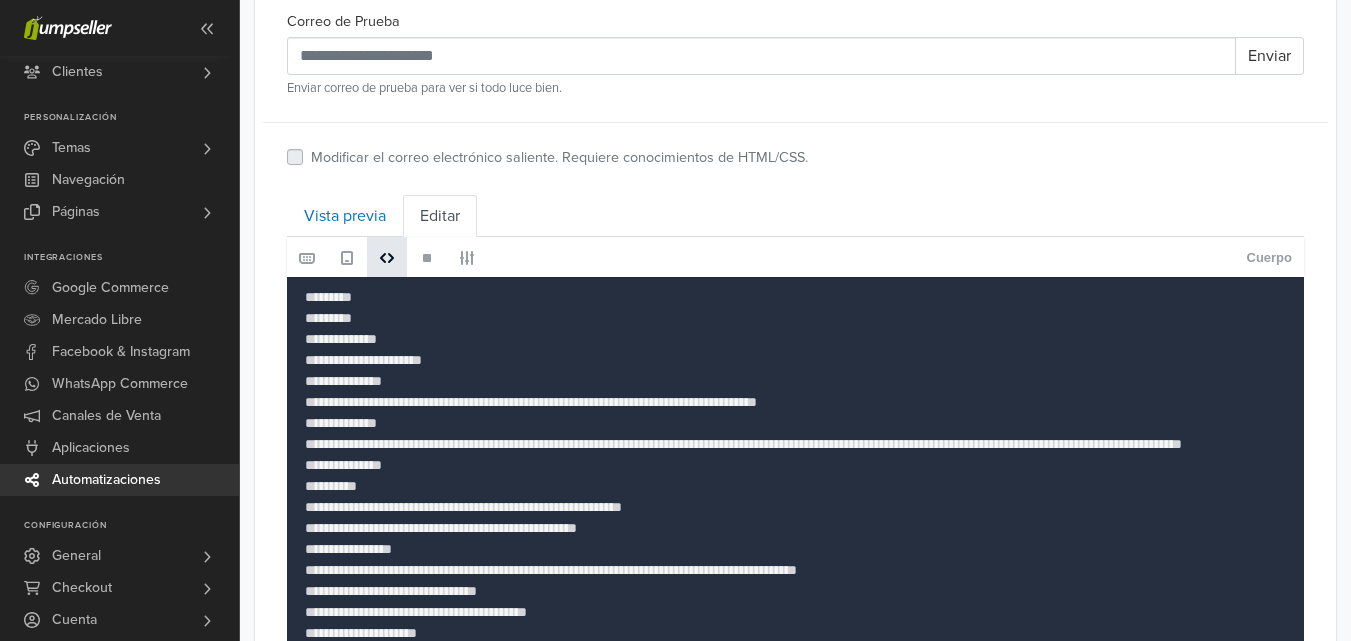 scroll, scrollTop: 700, scrollLeft: 0, axis: vertical 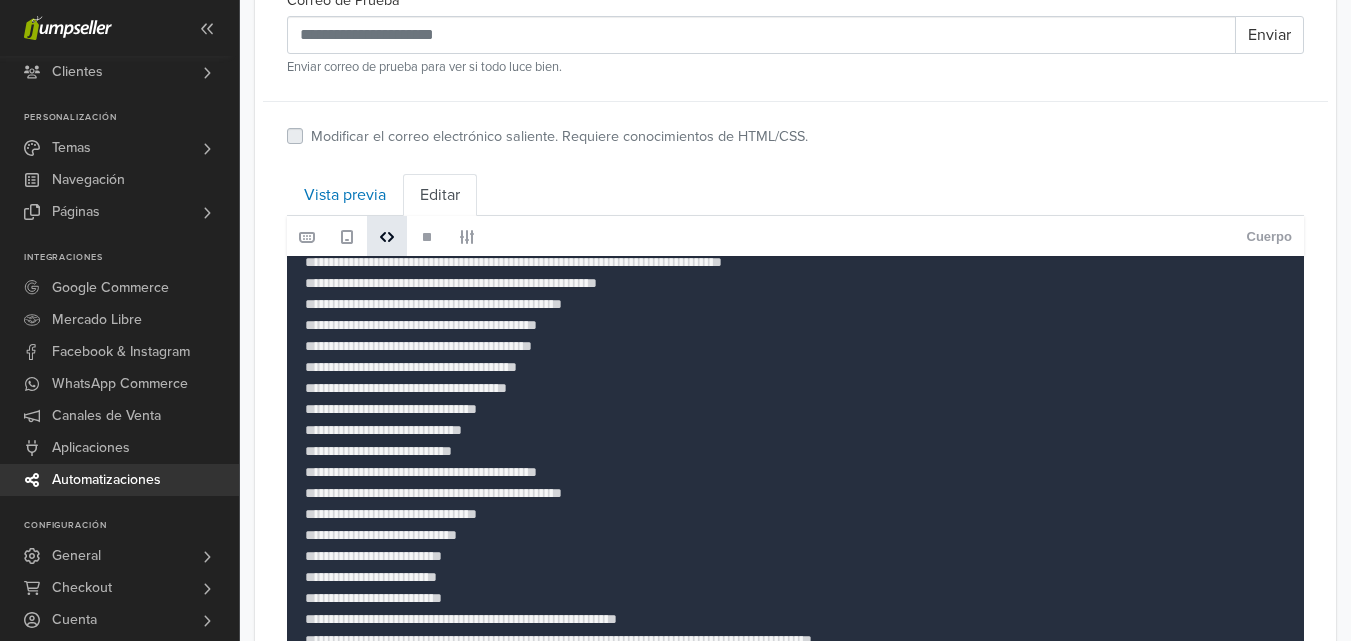 click at bounding box center (347, 237) 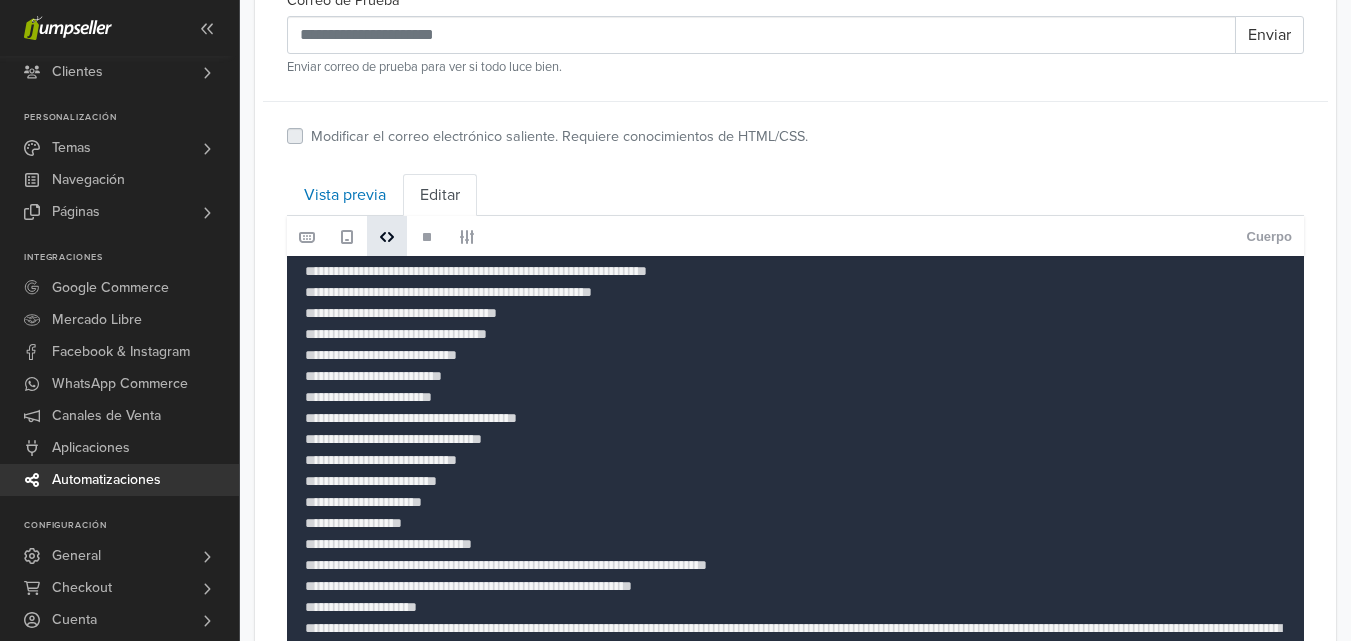 scroll, scrollTop: 4487, scrollLeft: 0, axis: vertical 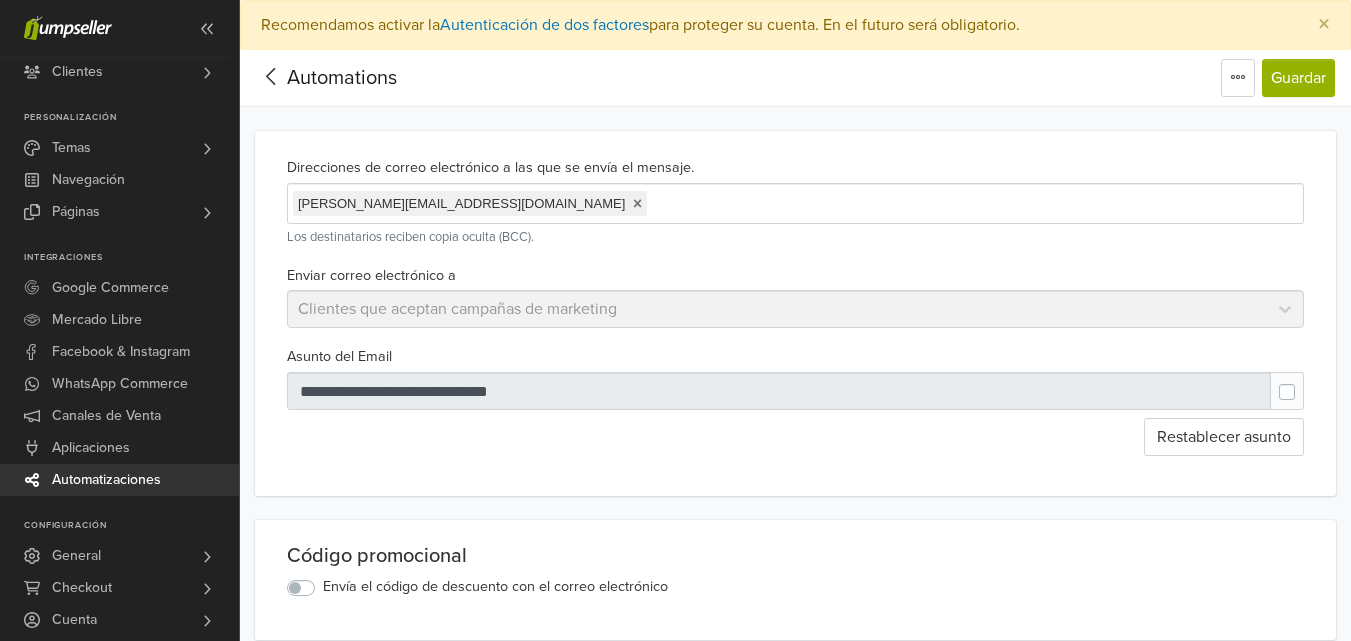 drag, startPoint x: 370, startPoint y: 506, endPoint x: 366, endPoint y: 553, distance: 47.169907 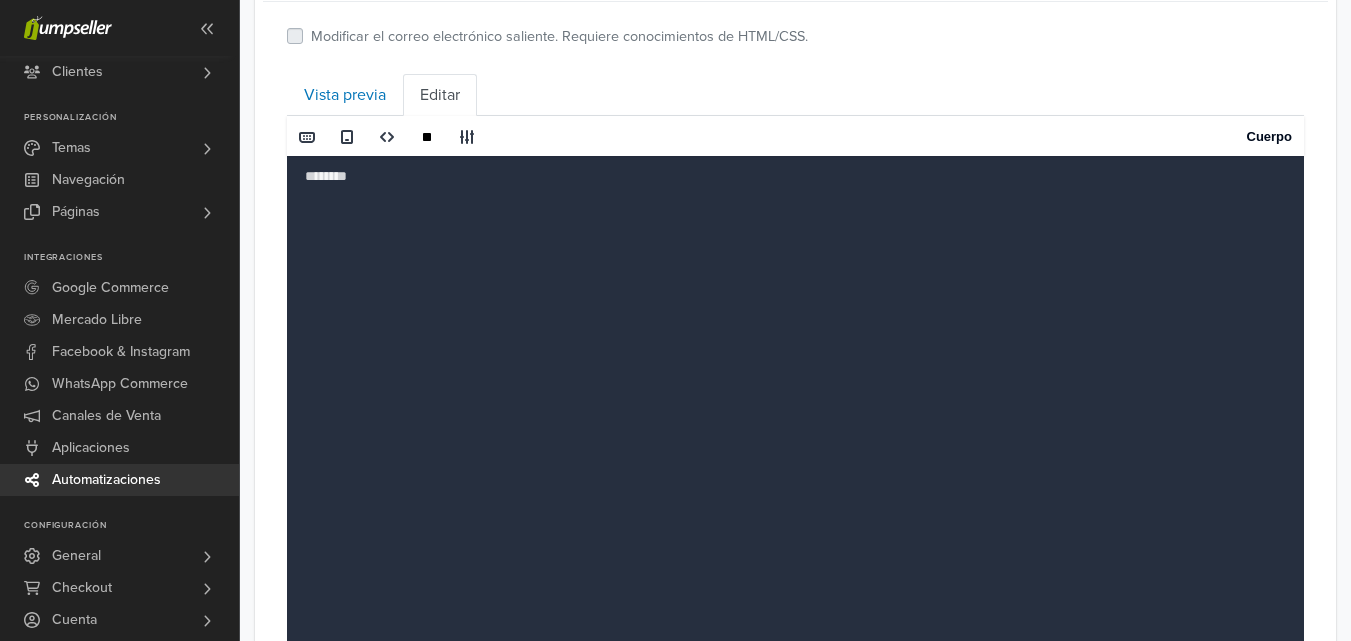 scroll, scrollTop: 647, scrollLeft: 0, axis: vertical 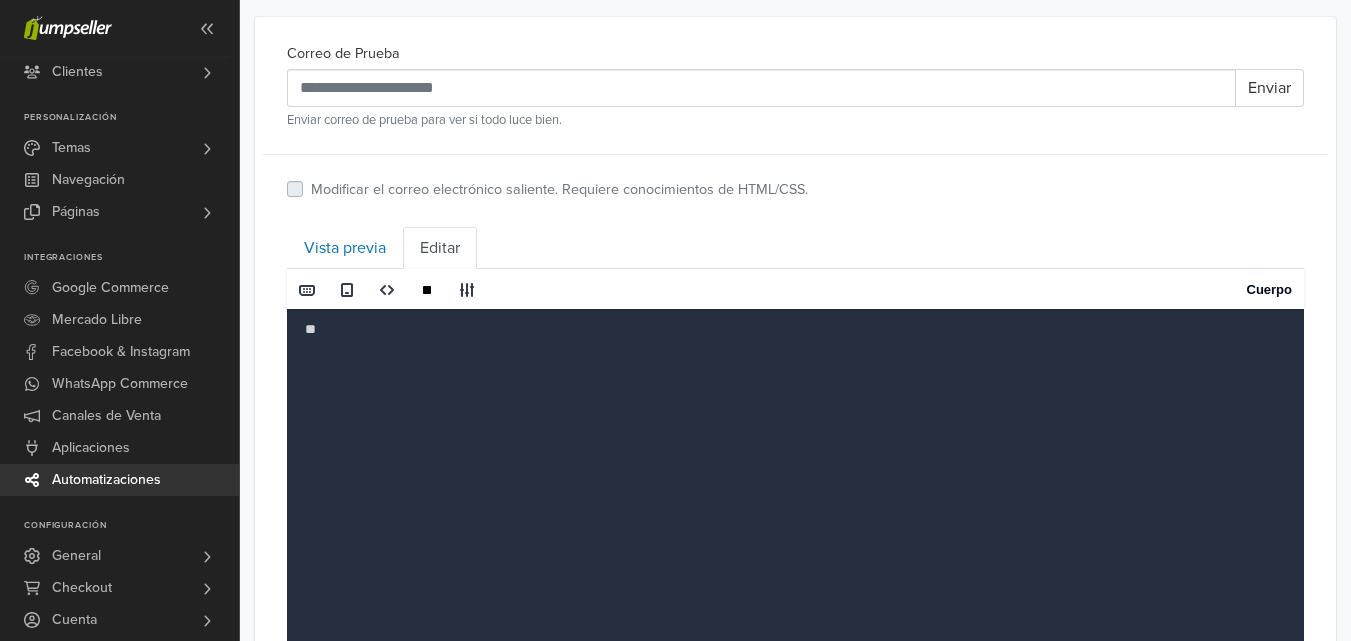 type on "*" 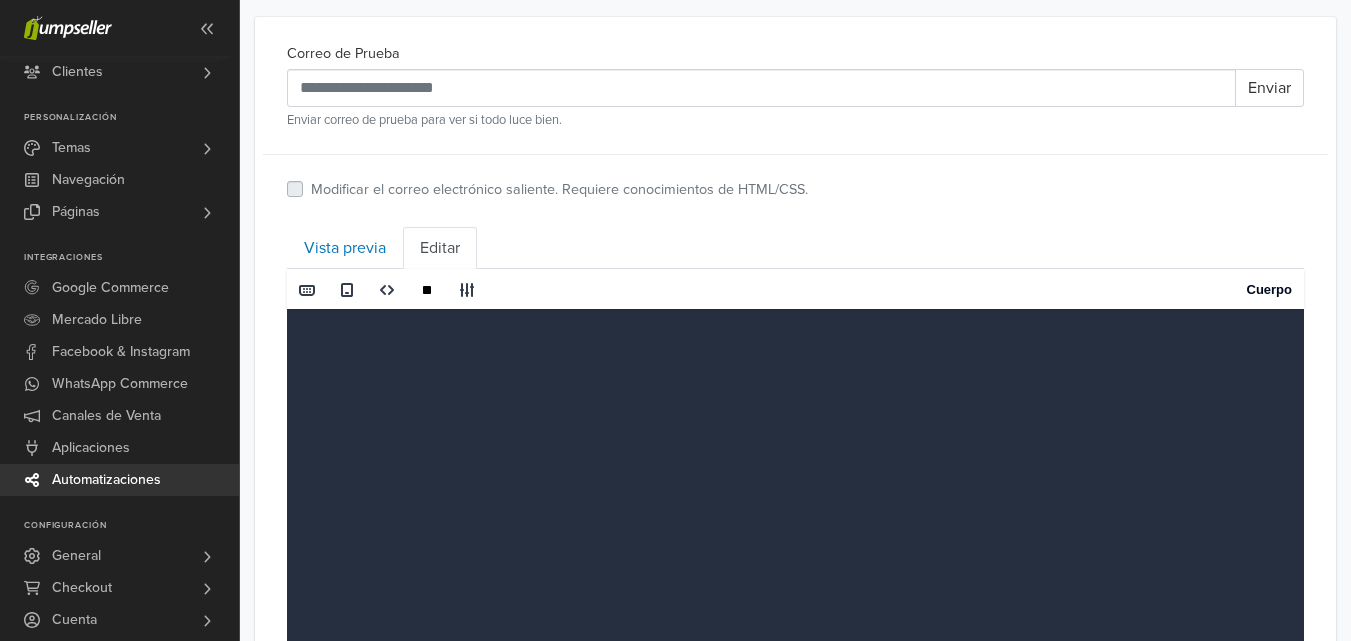 click at bounding box center [795, 915] 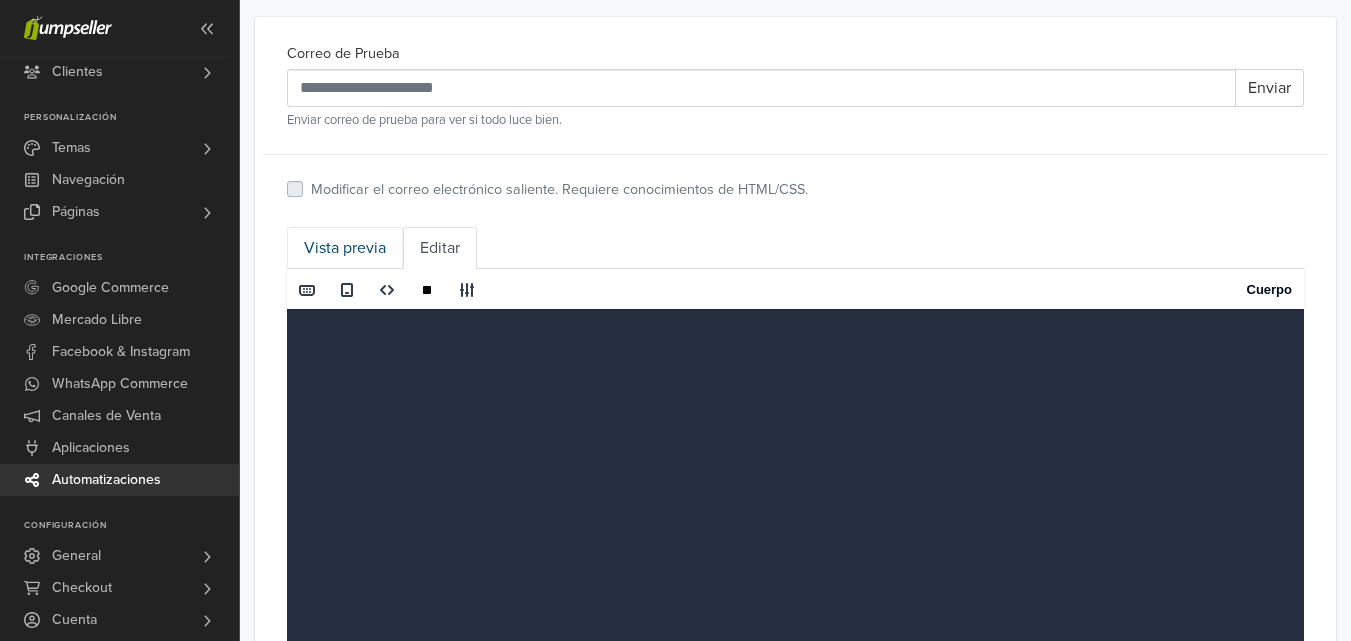 type 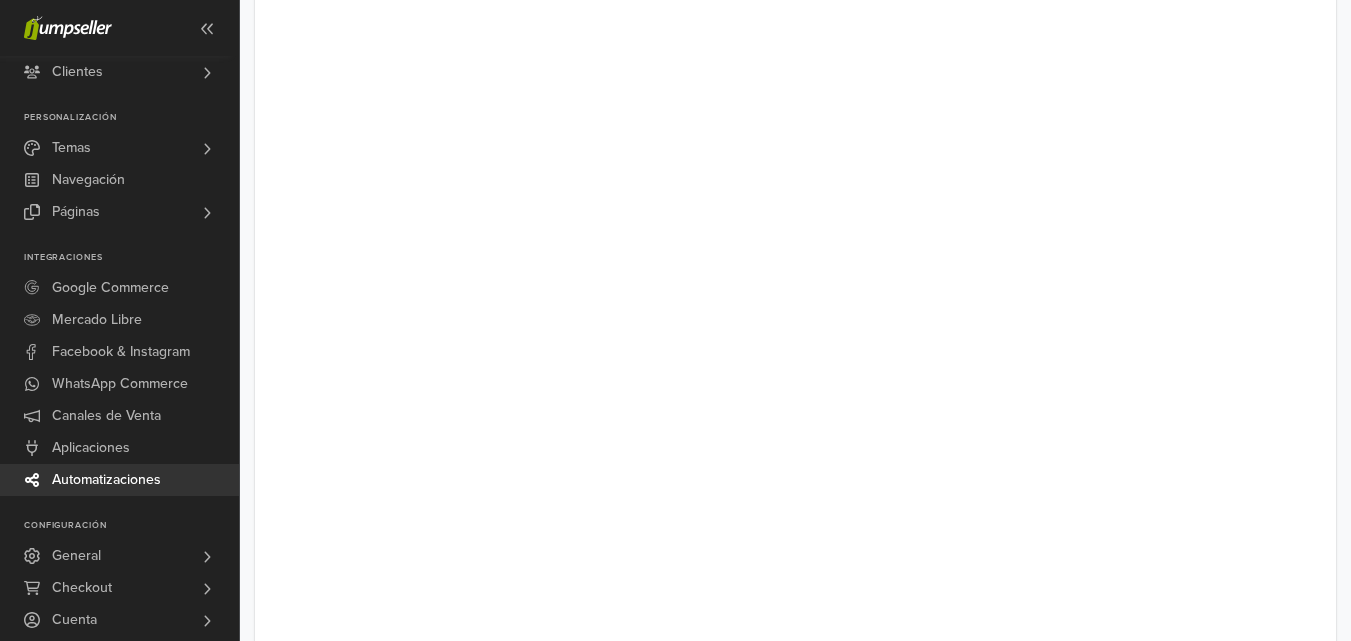 scroll, scrollTop: 747, scrollLeft: 0, axis: vertical 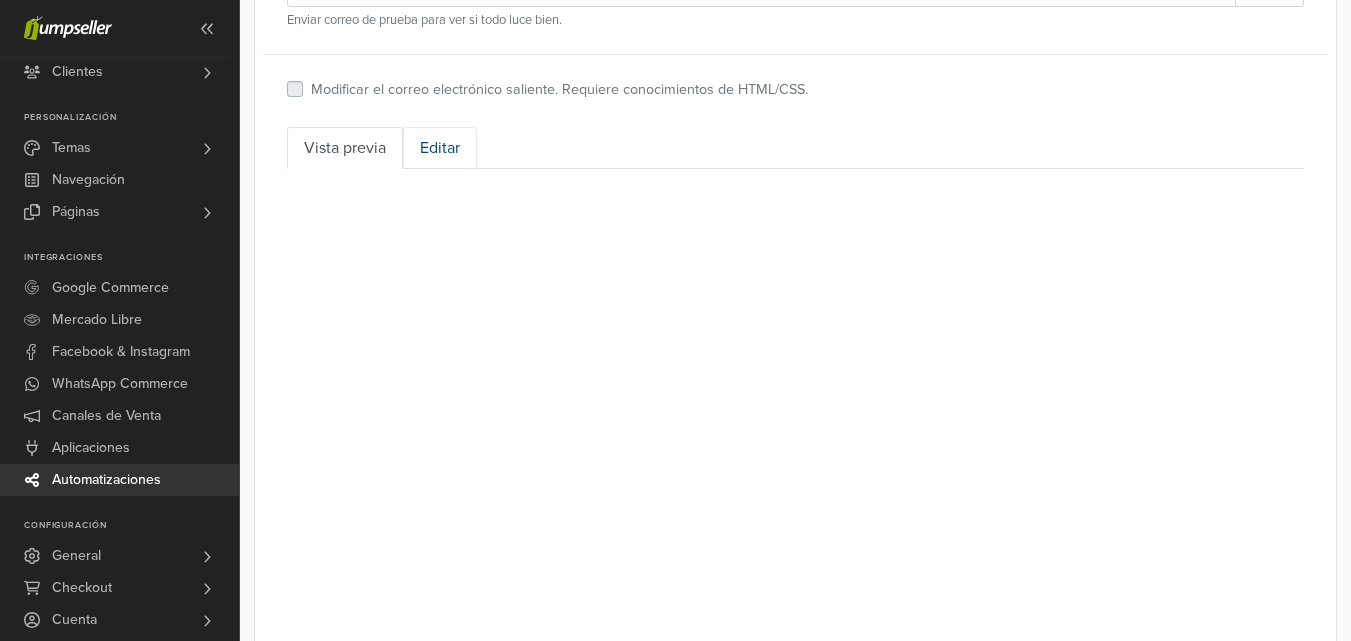 click on "Editar" at bounding box center (440, 148) 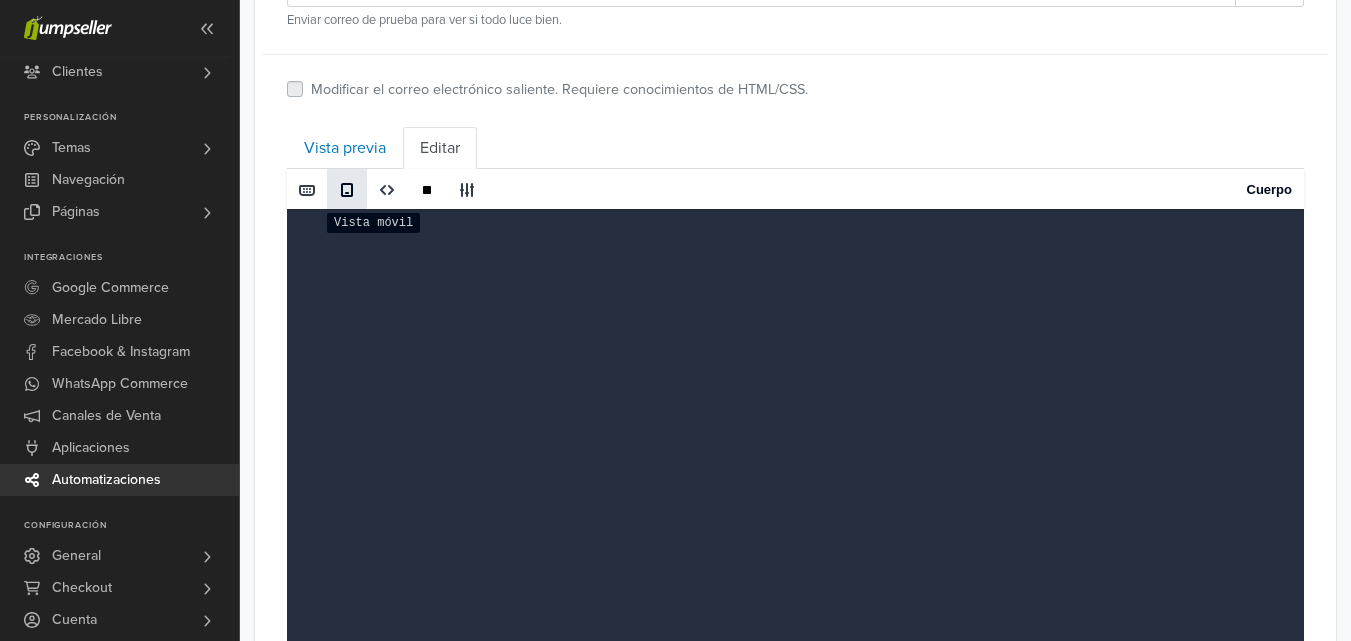 click at bounding box center (347, 190) 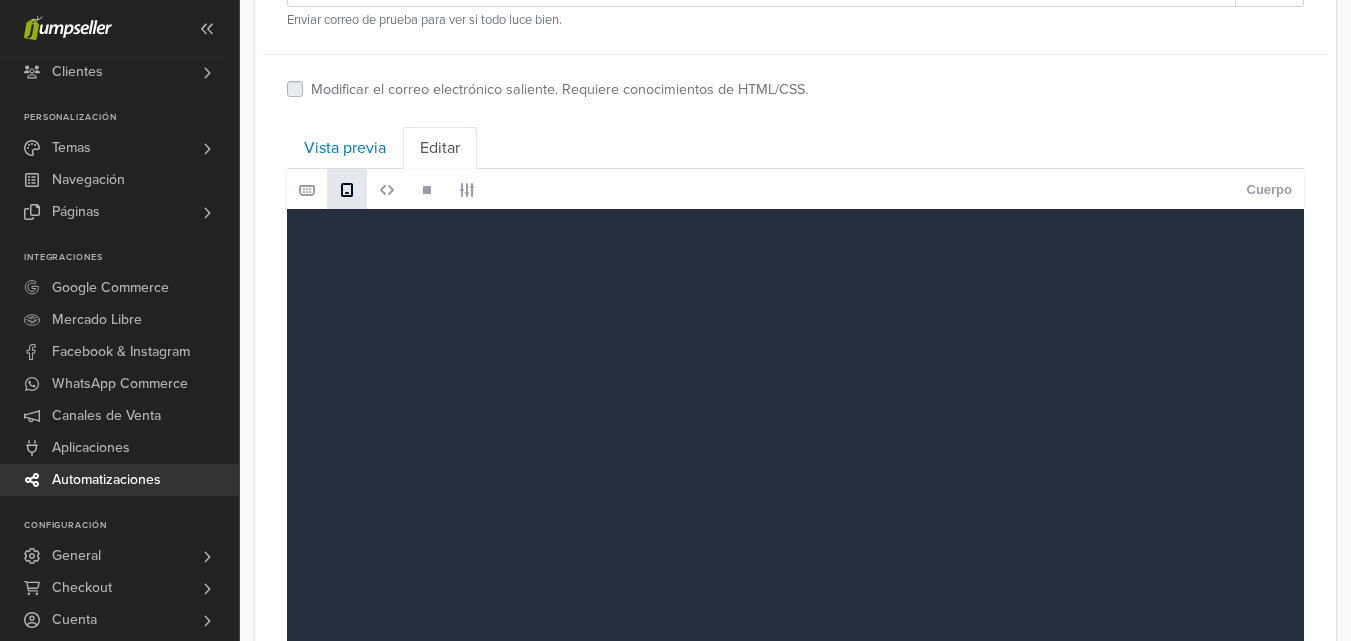 click at bounding box center (307, 190) 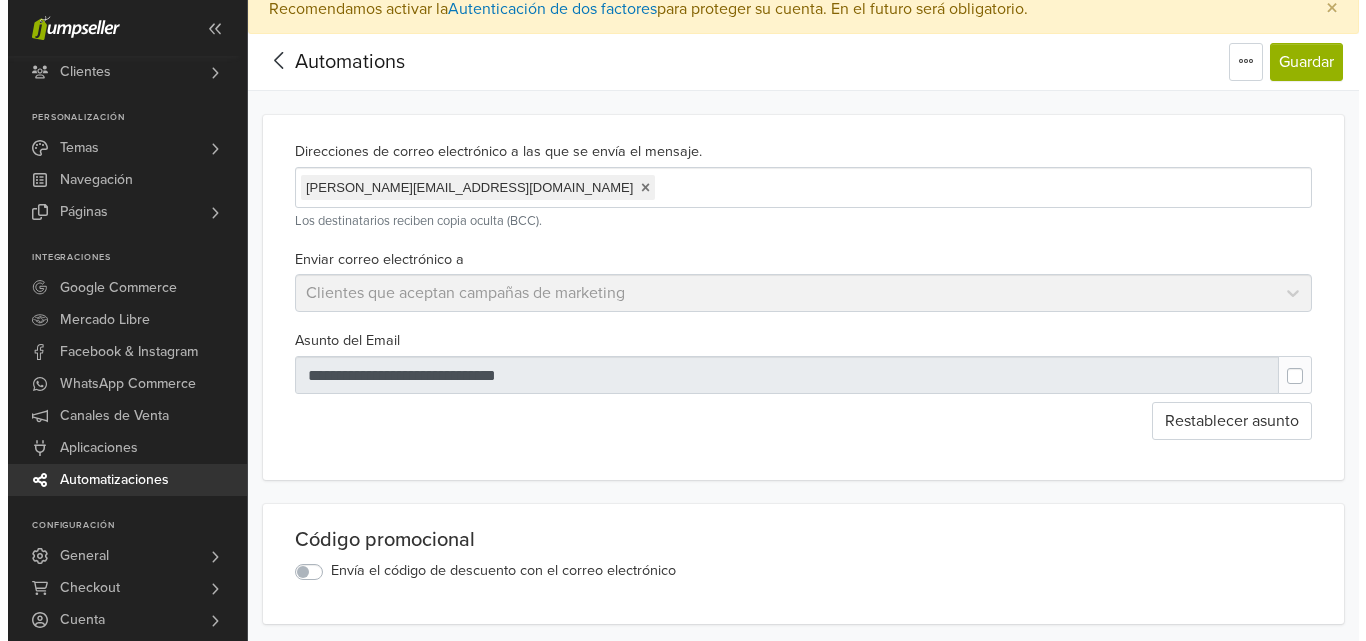 scroll, scrollTop: 0, scrollLeft: 0, axis: both 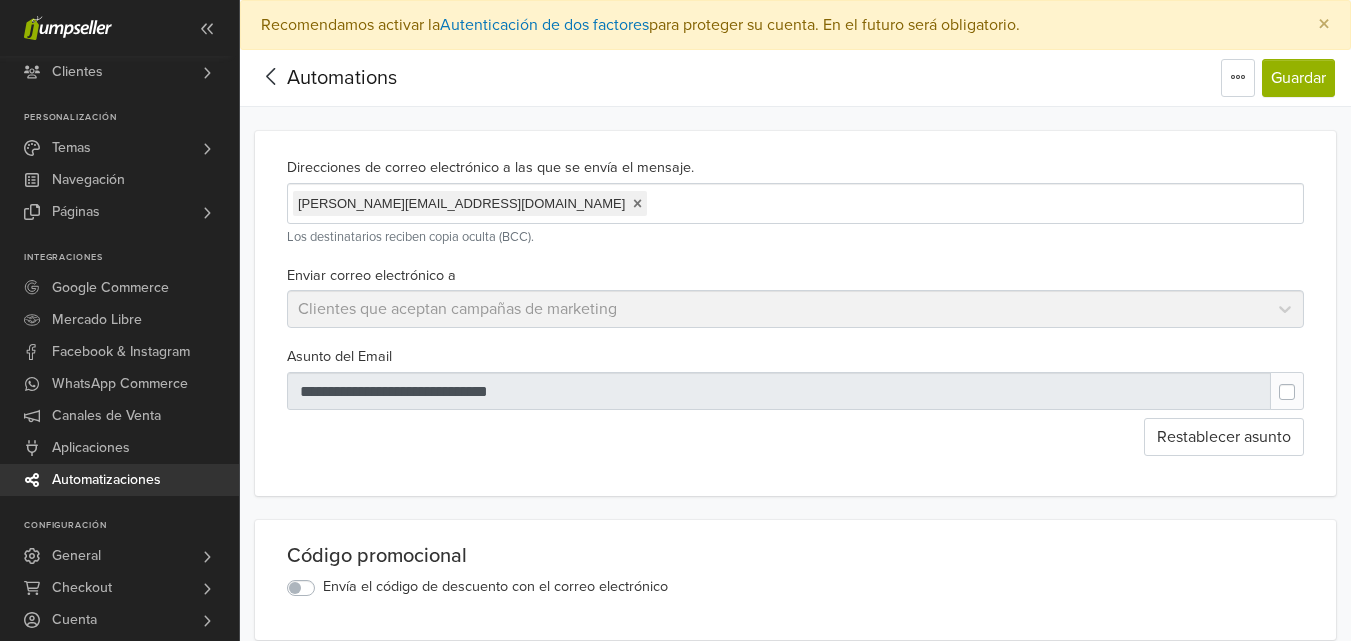 click 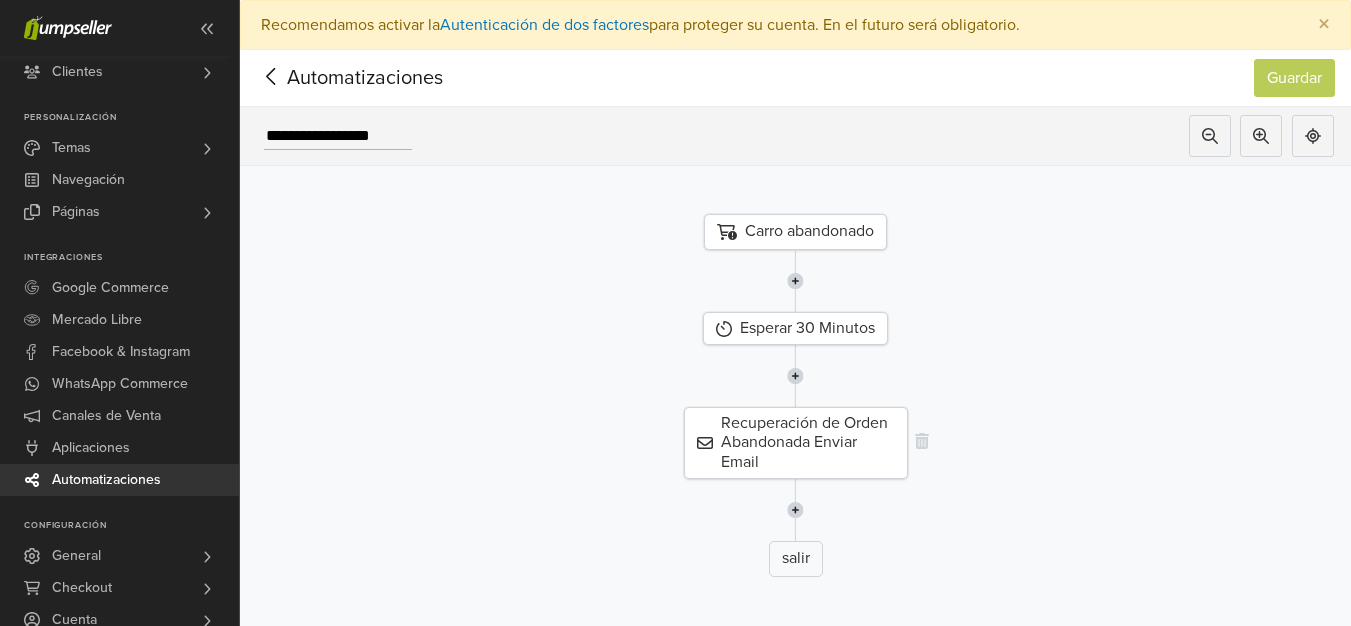 click on "Recuperación de Orden Abandonada Enviar Email" at bounding box center (796, 443) 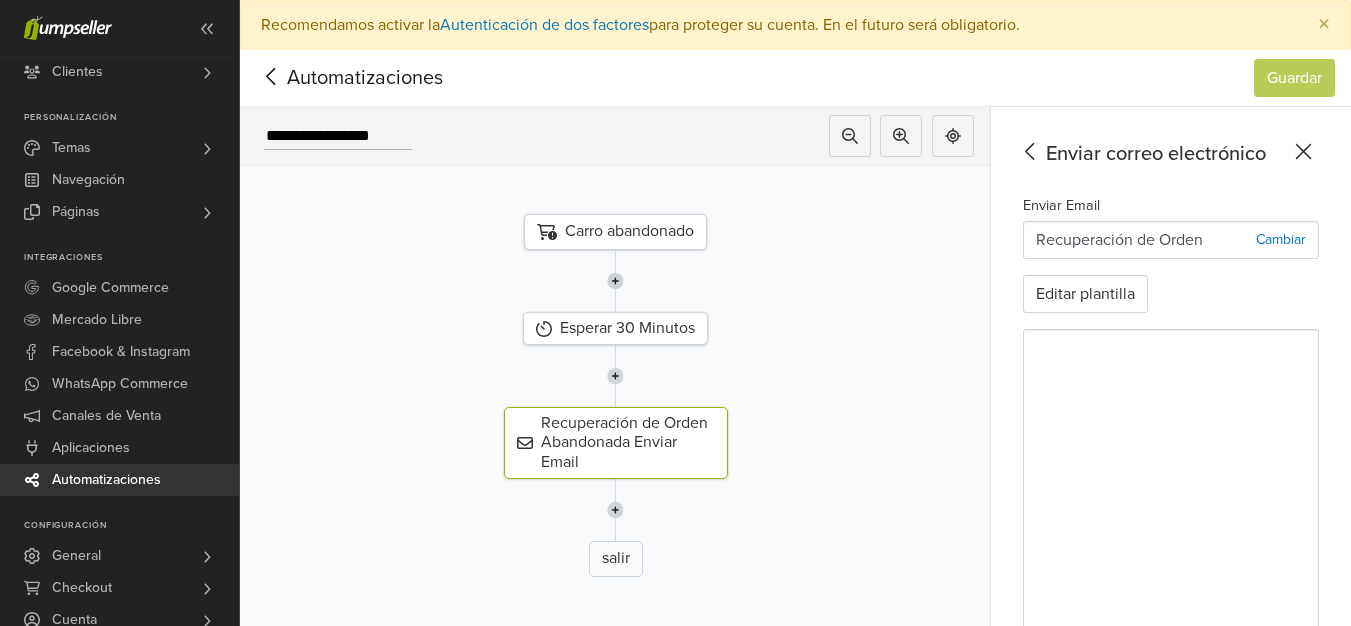 click on "Cambiar" at bounding box center [1281, 239] 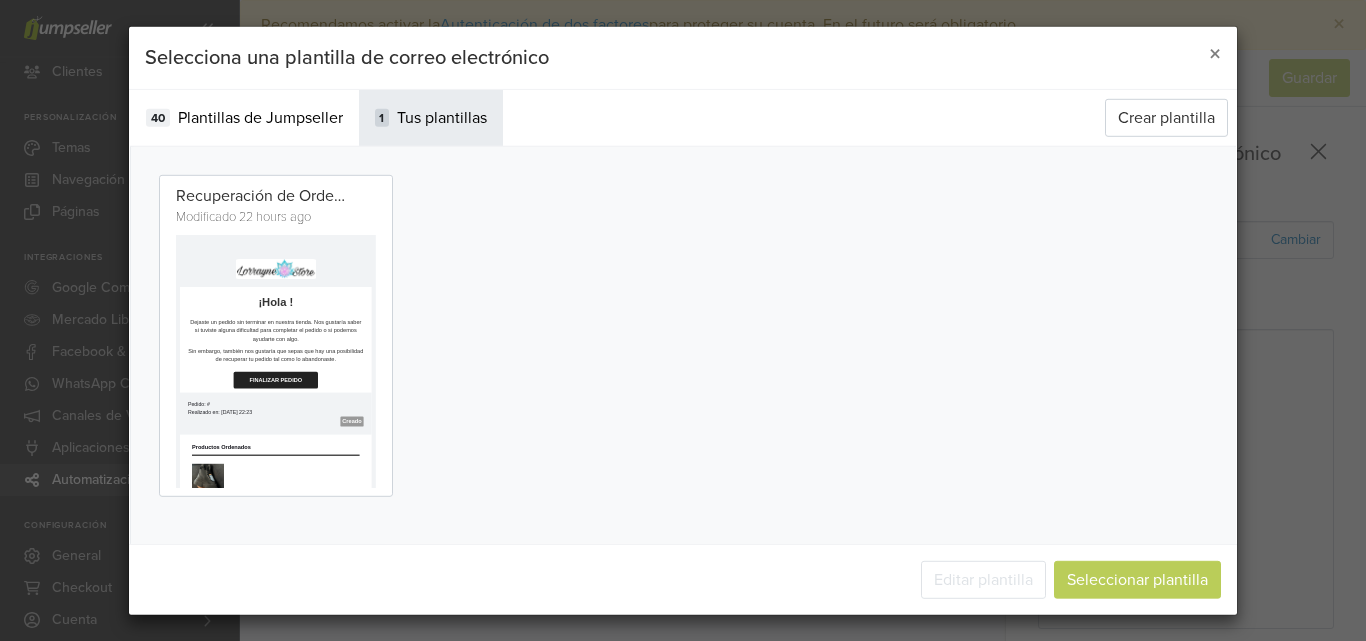 scroll, scrollTop: 0, scrollLeft: 0, axis: both 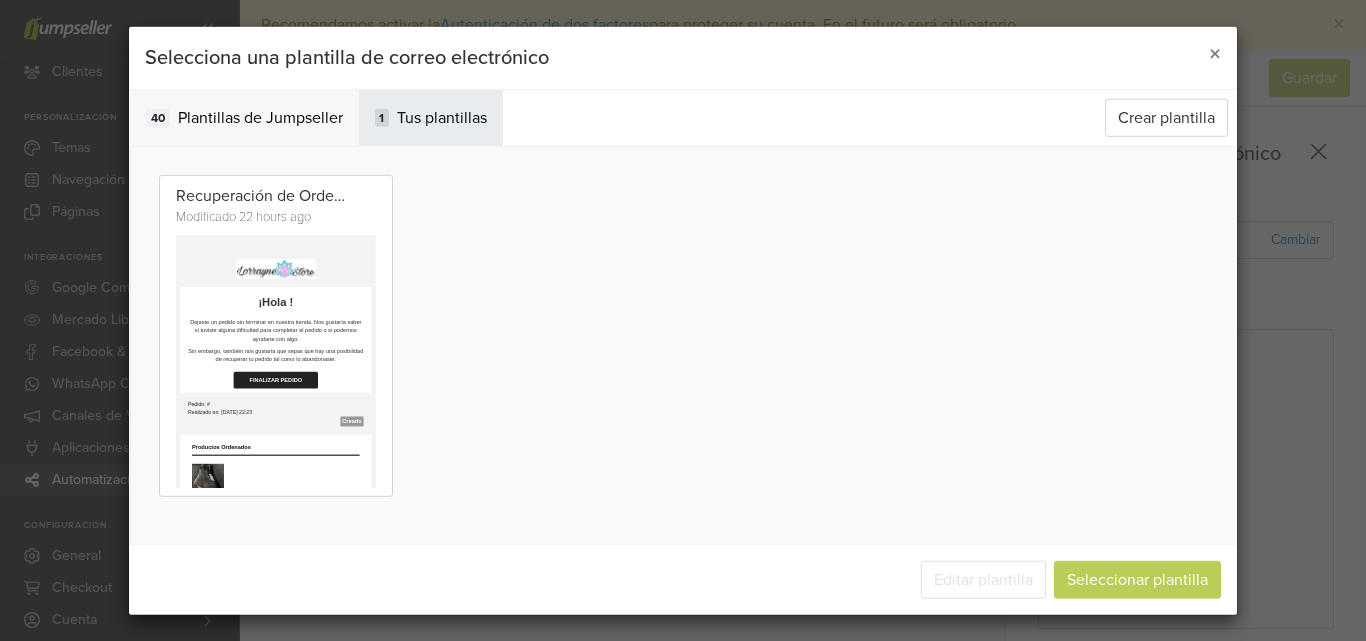 click on "Plantillas de Jumpseller" at bounding box center [260, 117] 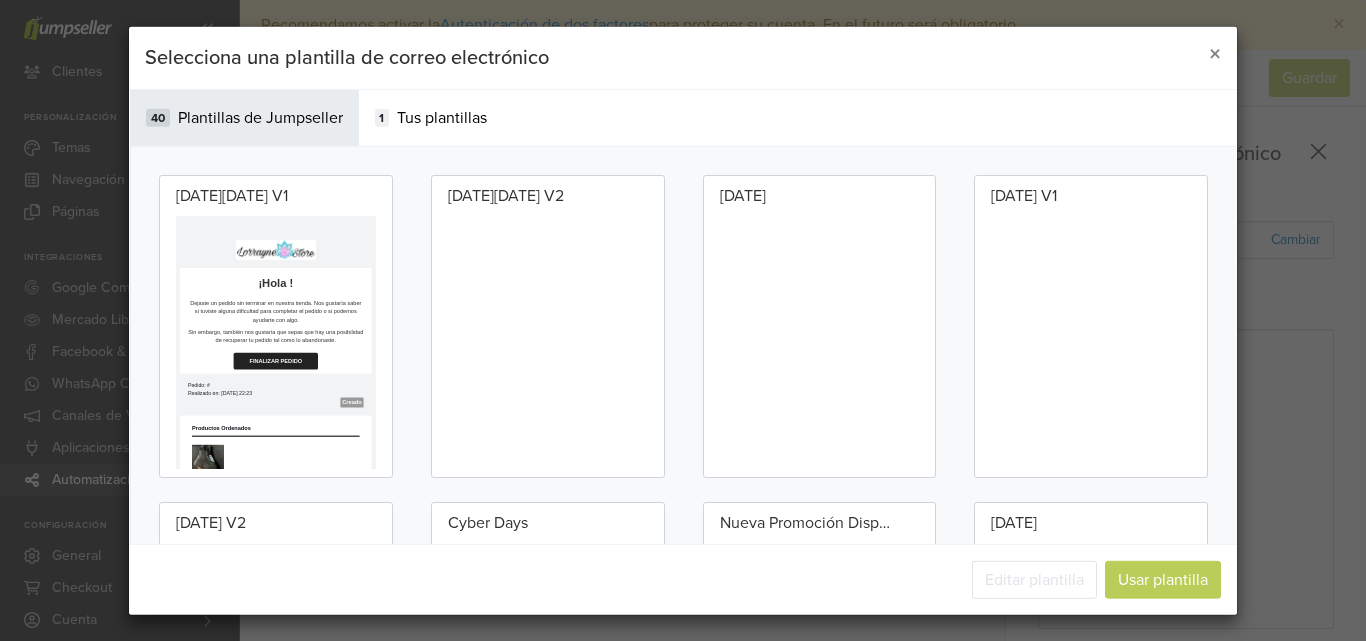 scroll, scrollTop: 0, scrollLeft: 0, axis: both 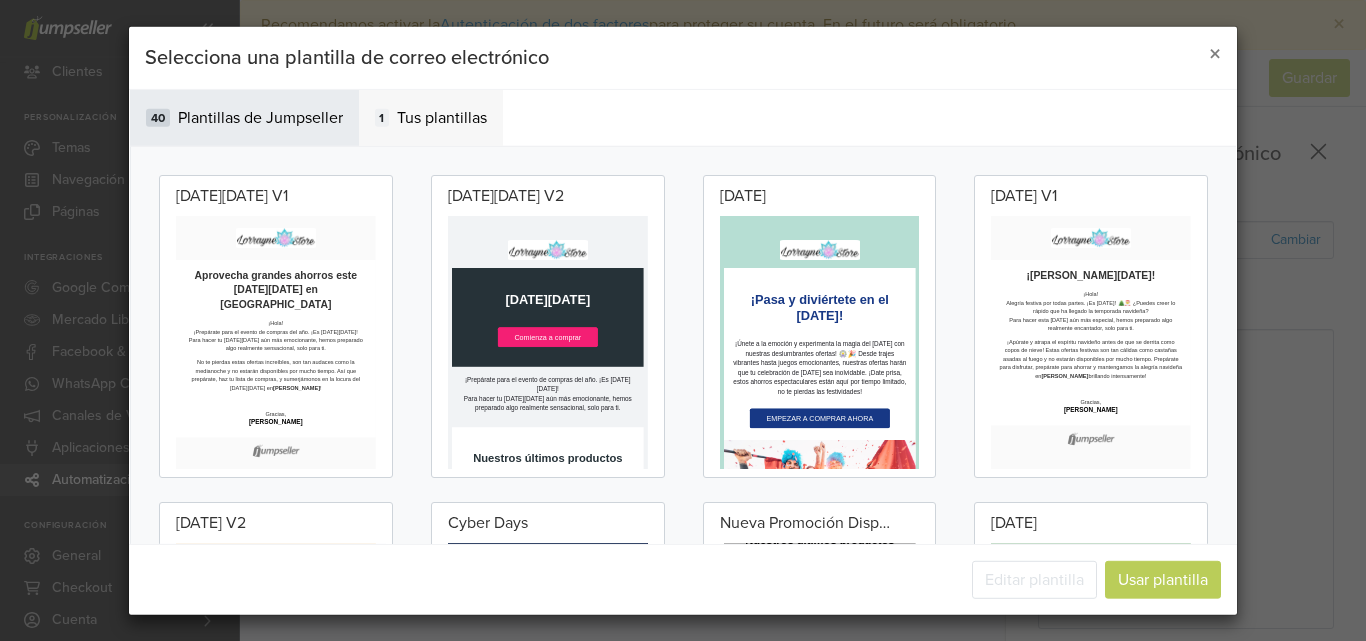 click on "Tus plantillas" at bounding box center (442, 117) 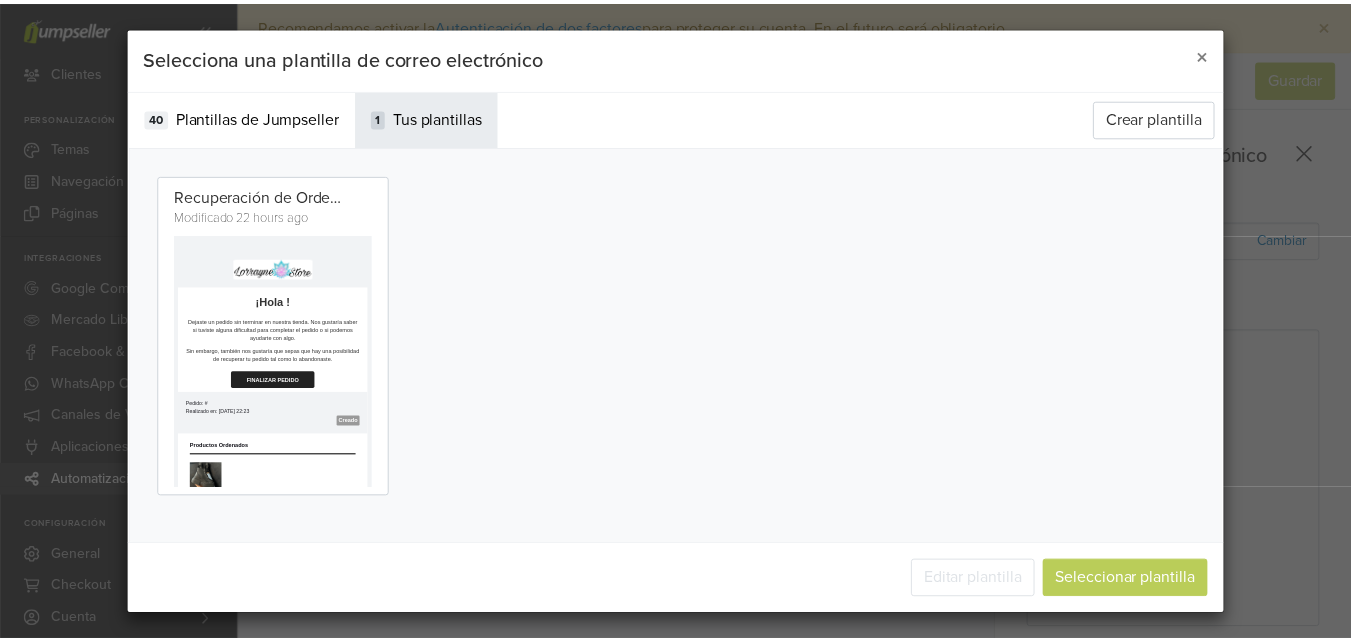 scroll, scrollTop: 0, scrollLeft: 0, axis: both 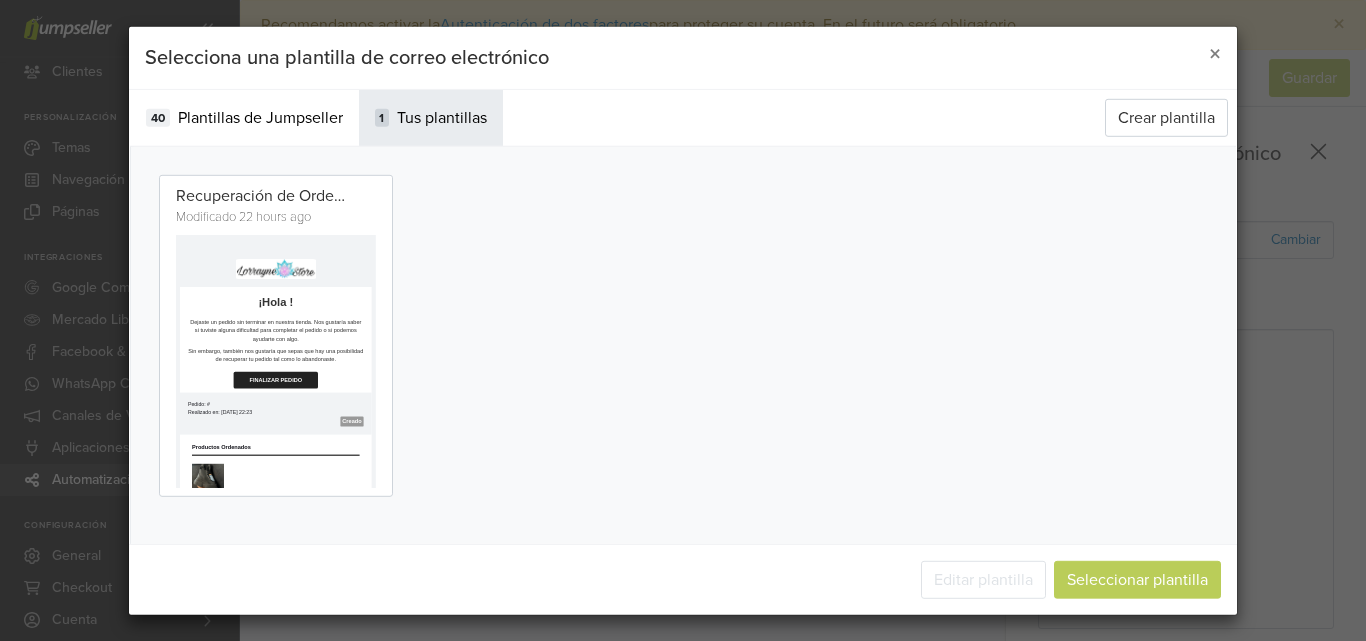 drag, startPoint x: 456, startPoint y: 464, endPoint x: 306, endPoint y: 485, distance: 151.46286 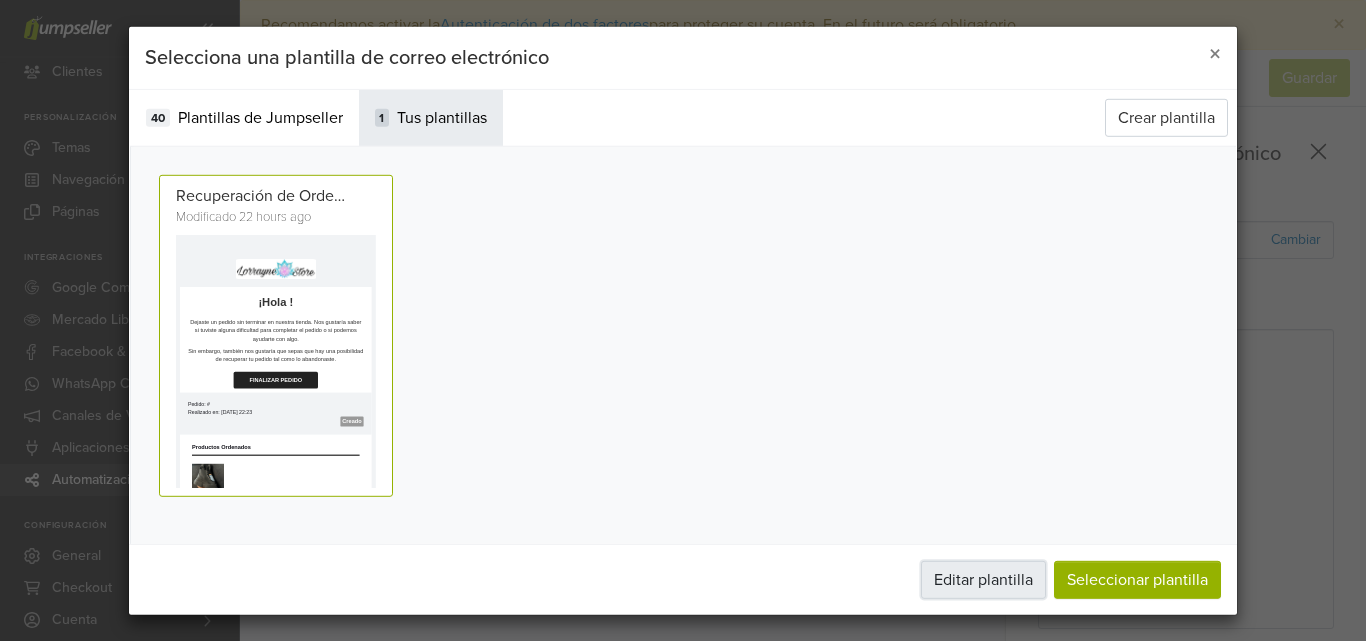 click on "Editar plantilla" at bounding box center (983, 580) 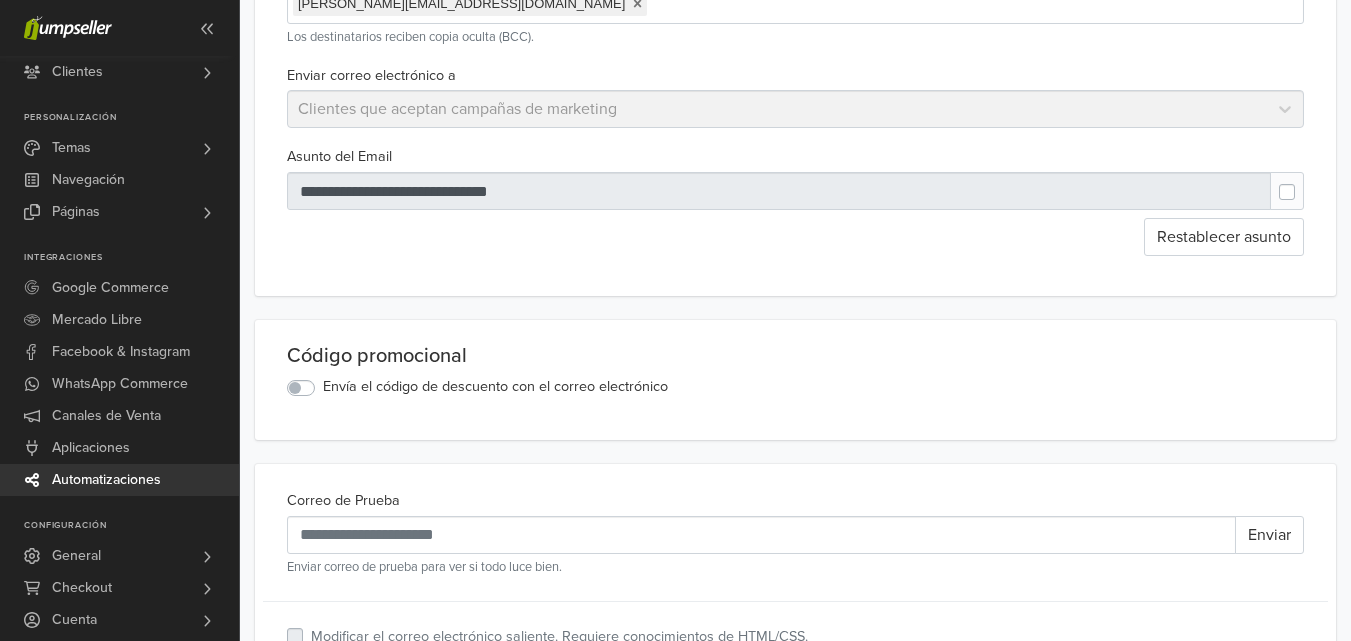 scroll, scrollTop: 265, scrollLeft: 0, axis: vertical 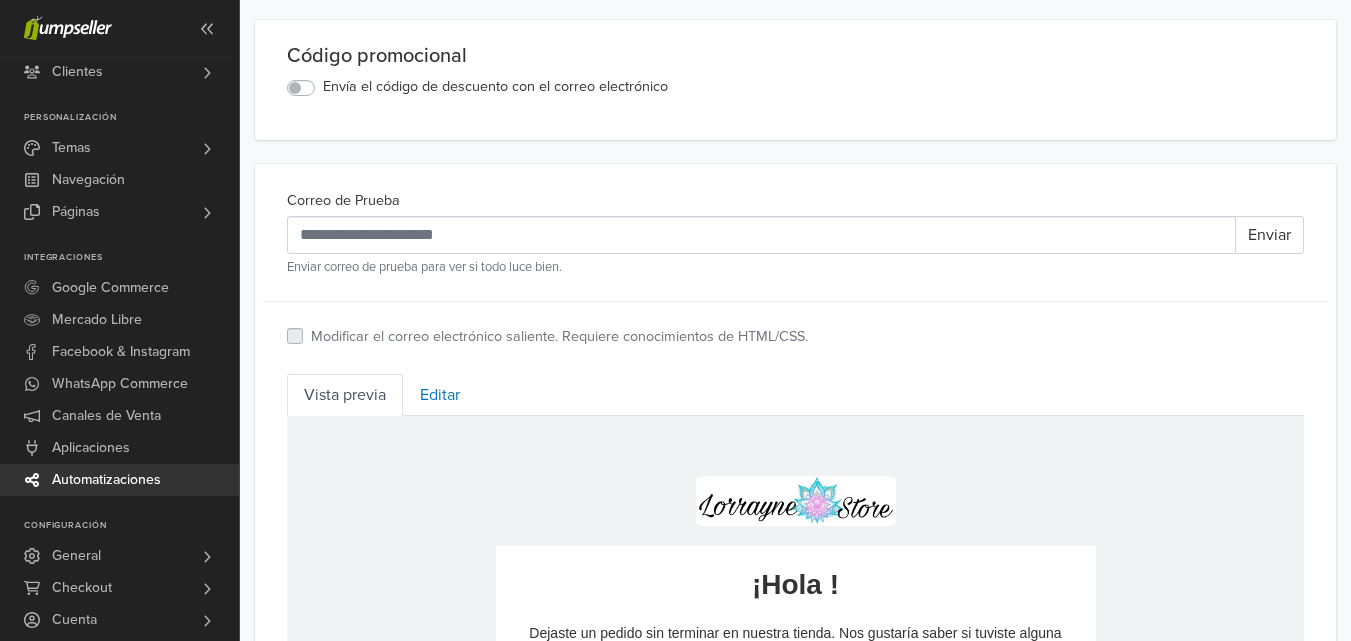 click on "Modificar el correo electrónico saliente. Requiere conocimientos de HTML/CSS." at bounding box center [559, 337] 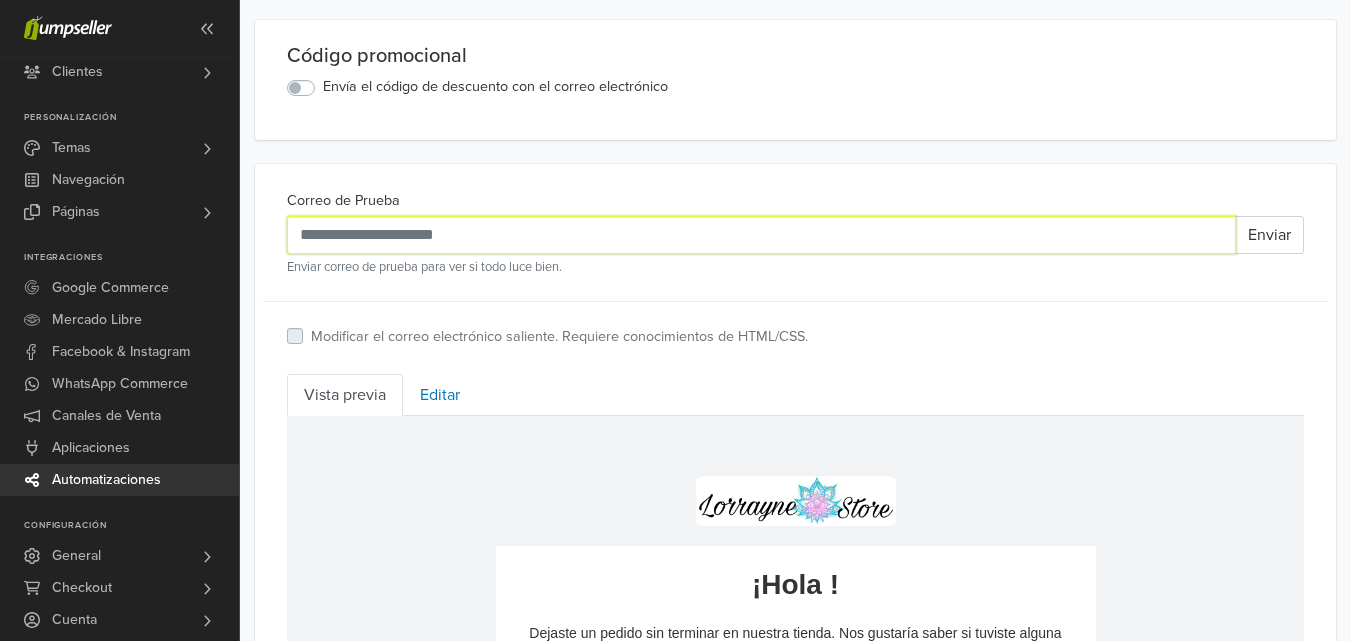 click on "Correo de Prueba" at bounding box center (761, 235) 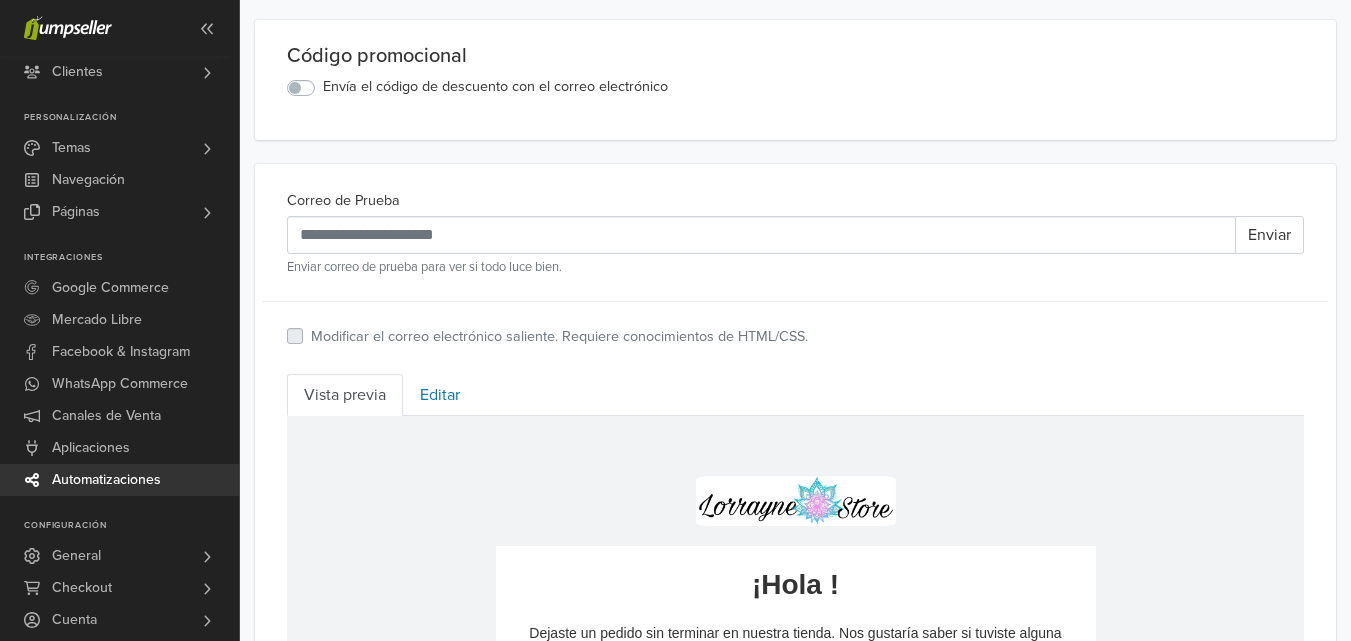 click on "Vista previa Editar" at bounding box center [795, 395] 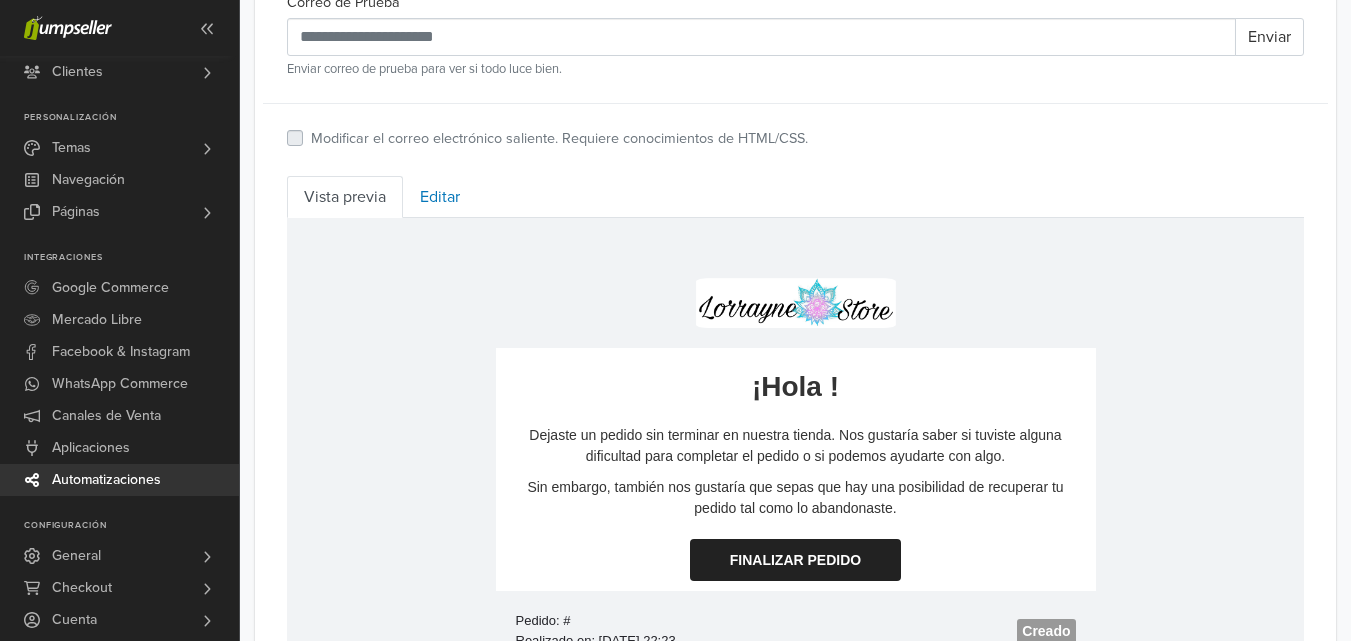 scroll, scrollTop: 700, scrollLeft: 0, axis: vertical 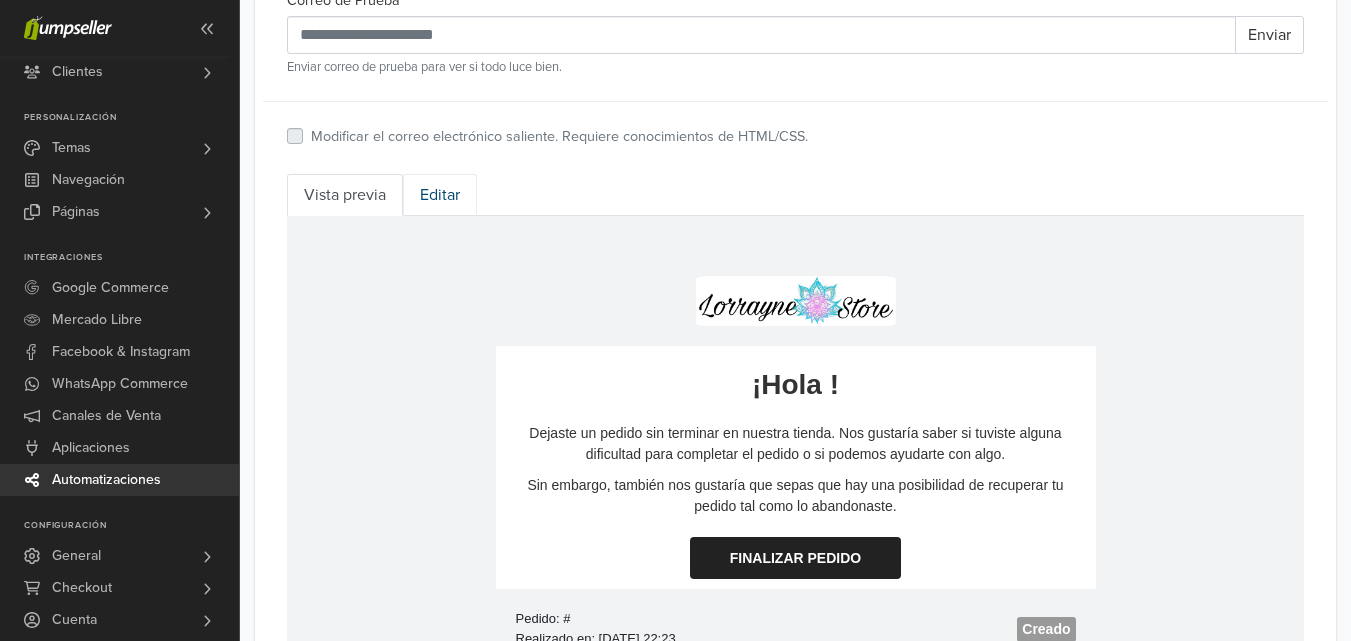 click on "Editar" at bounding box center [440, 195] 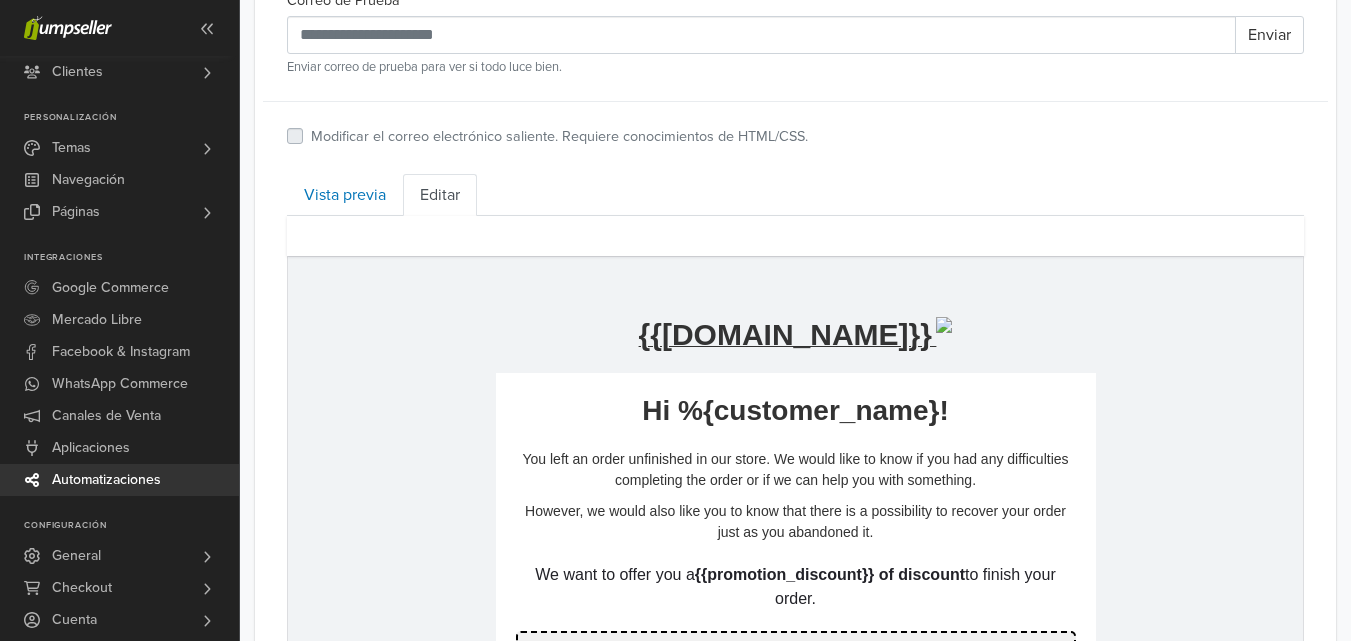 click on "Modificar el correo electrónico saliente. Requiere conocimientos de HTML/CSS." at bounding box center [559, 137] 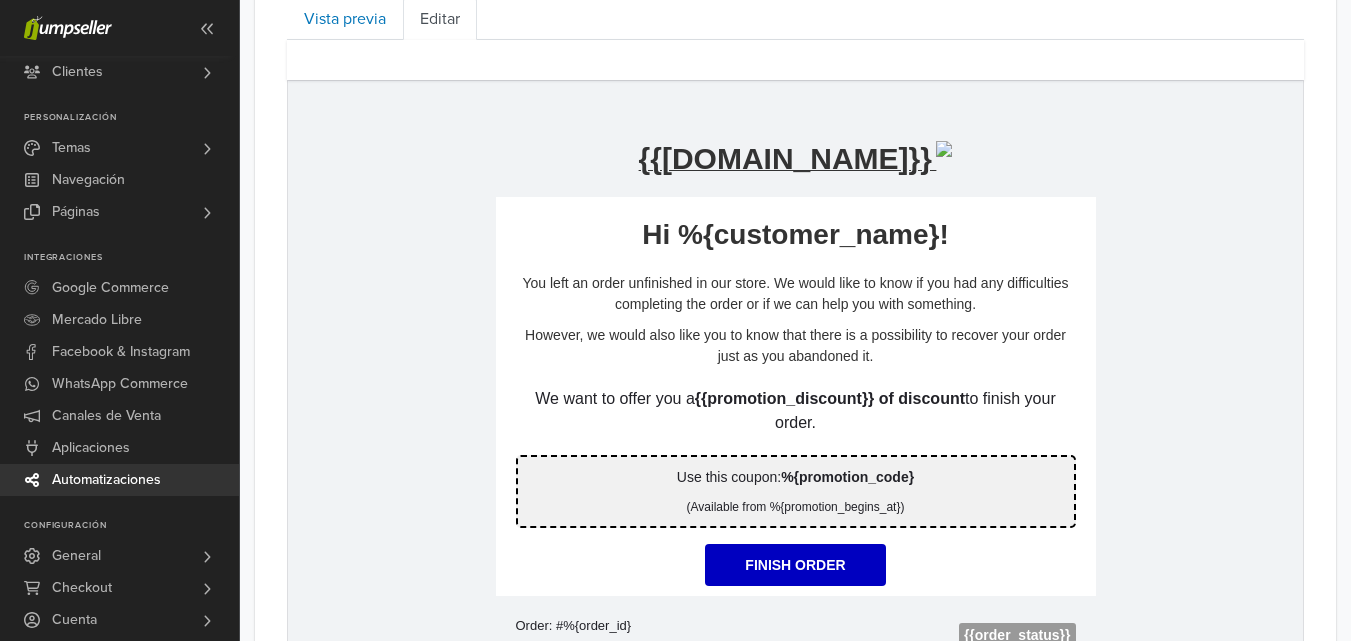 scroll, scrollTop: 800, scrollLeft: 0, axis: vertical 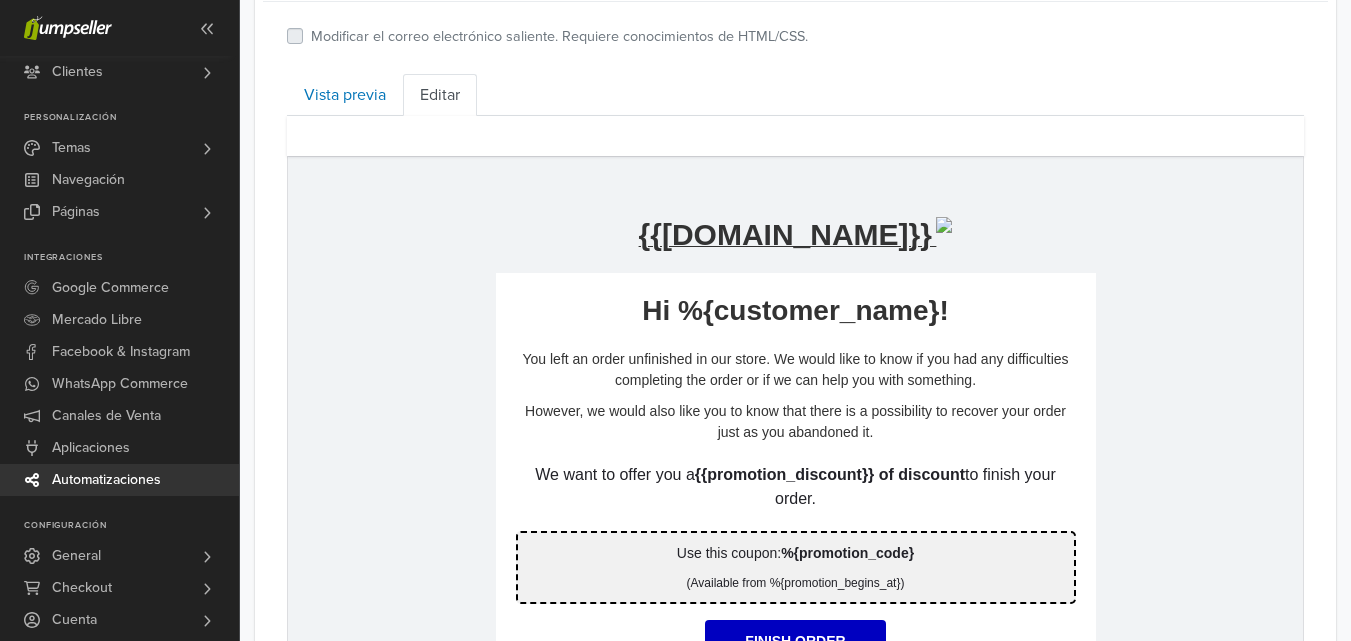 click on "Hi %{customer_name}!" at bounding box center (796, 310) 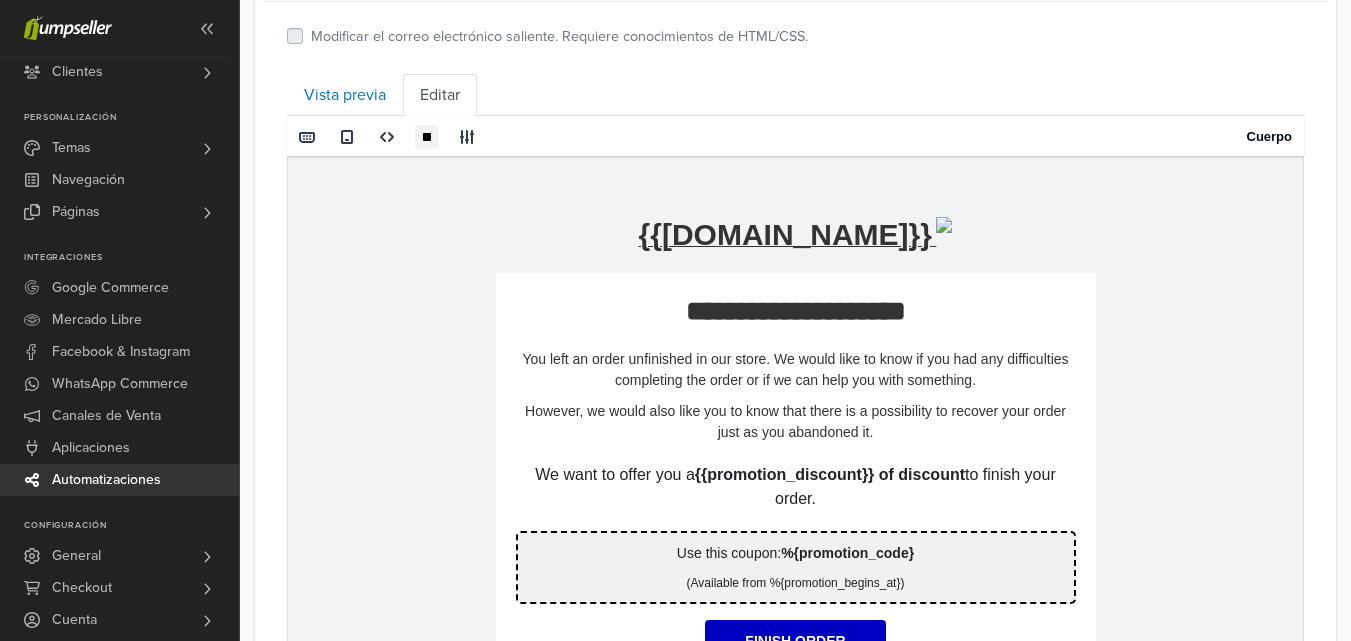 click on "**********" at bounding box center [795, 770] 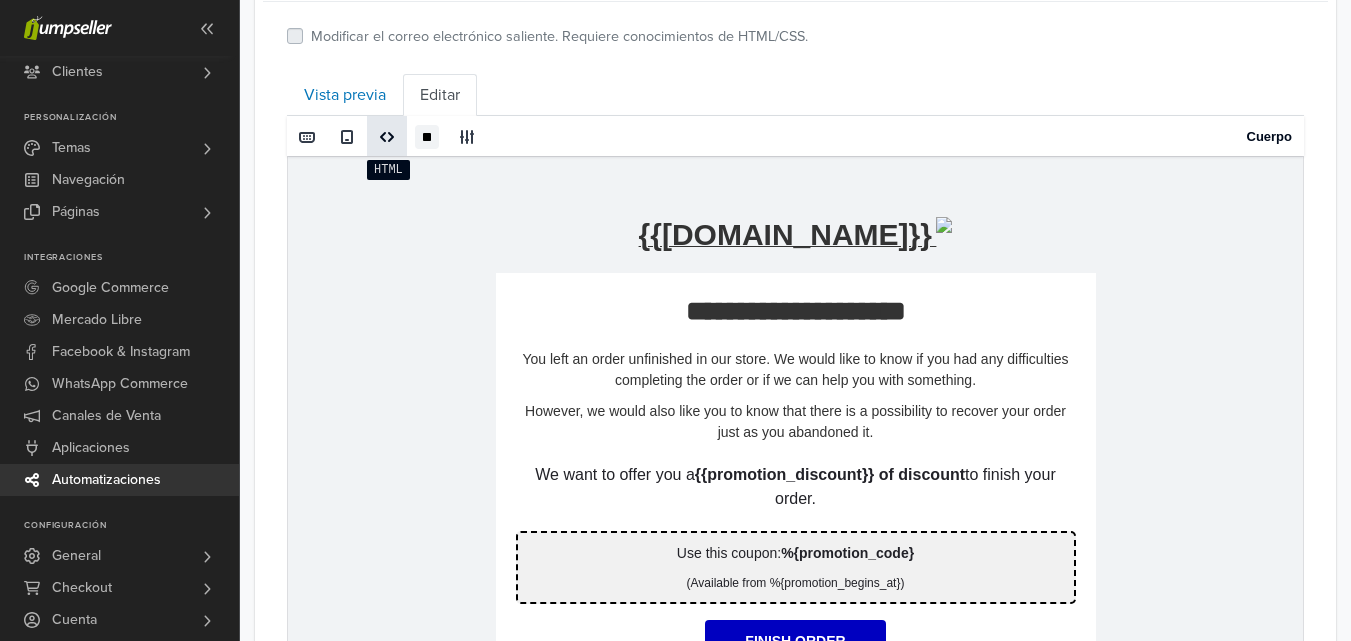 click at bounding box center [387, 137] 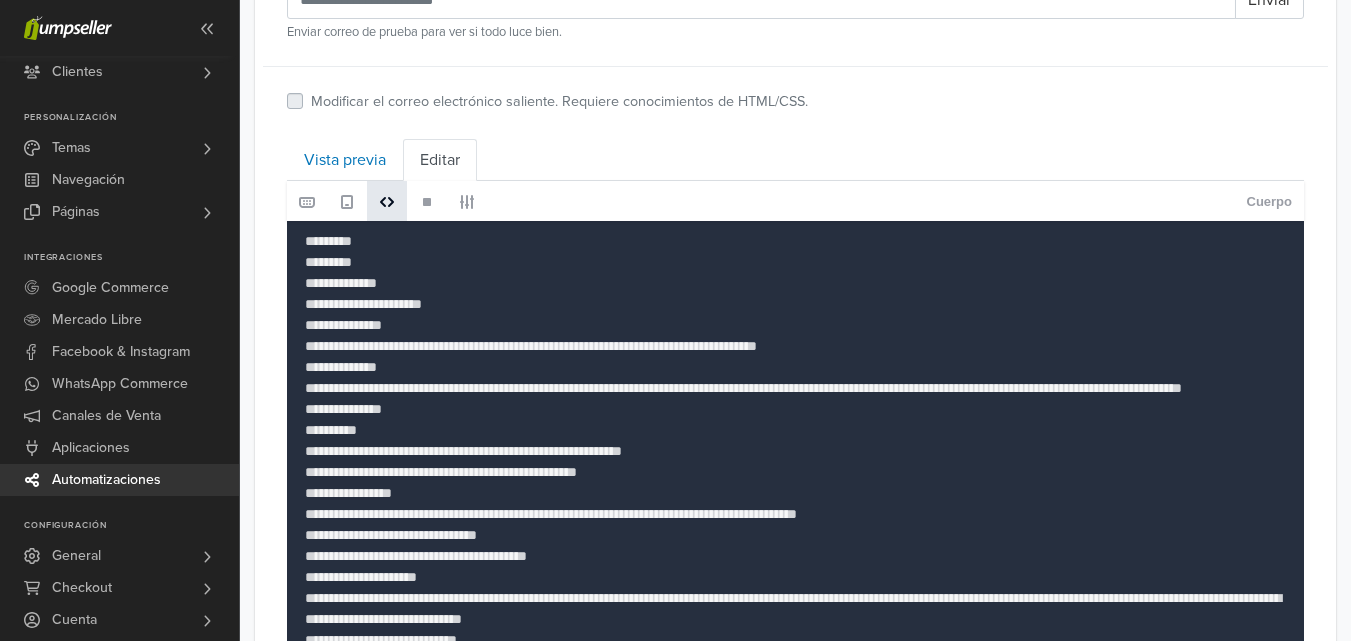 scroll, scrollTop: 700, scrollLeft: 0, axis: vertical 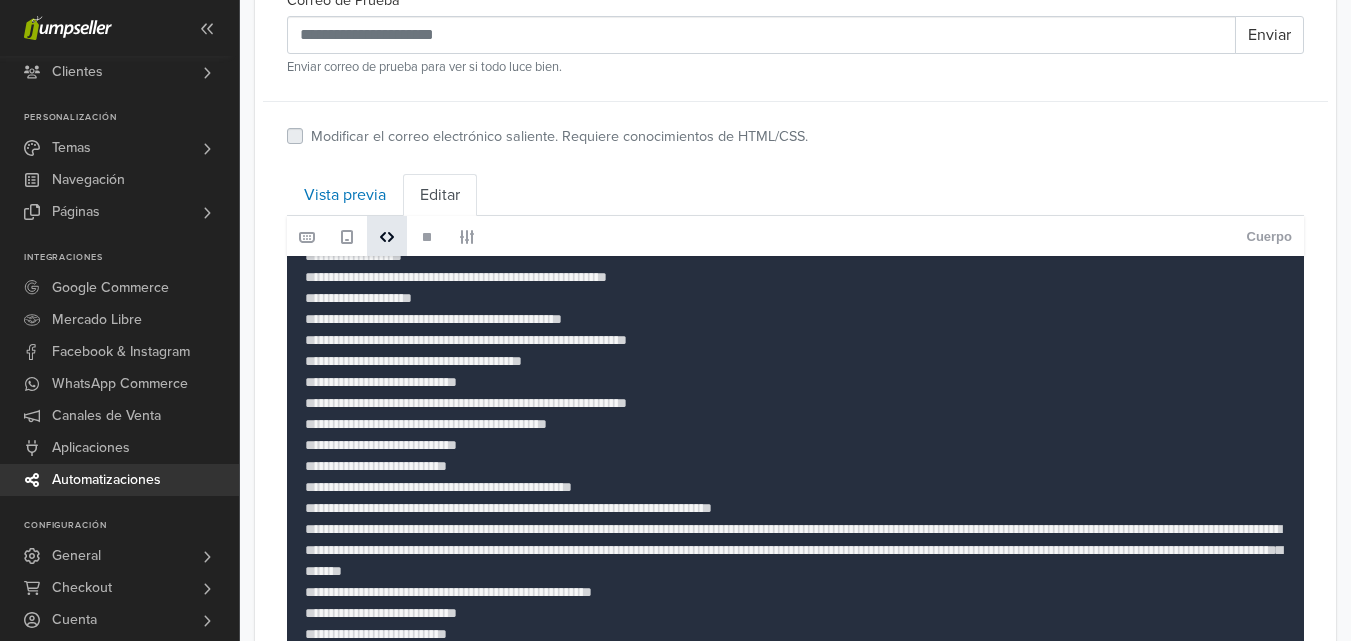 click at bounding box center (795, 862) 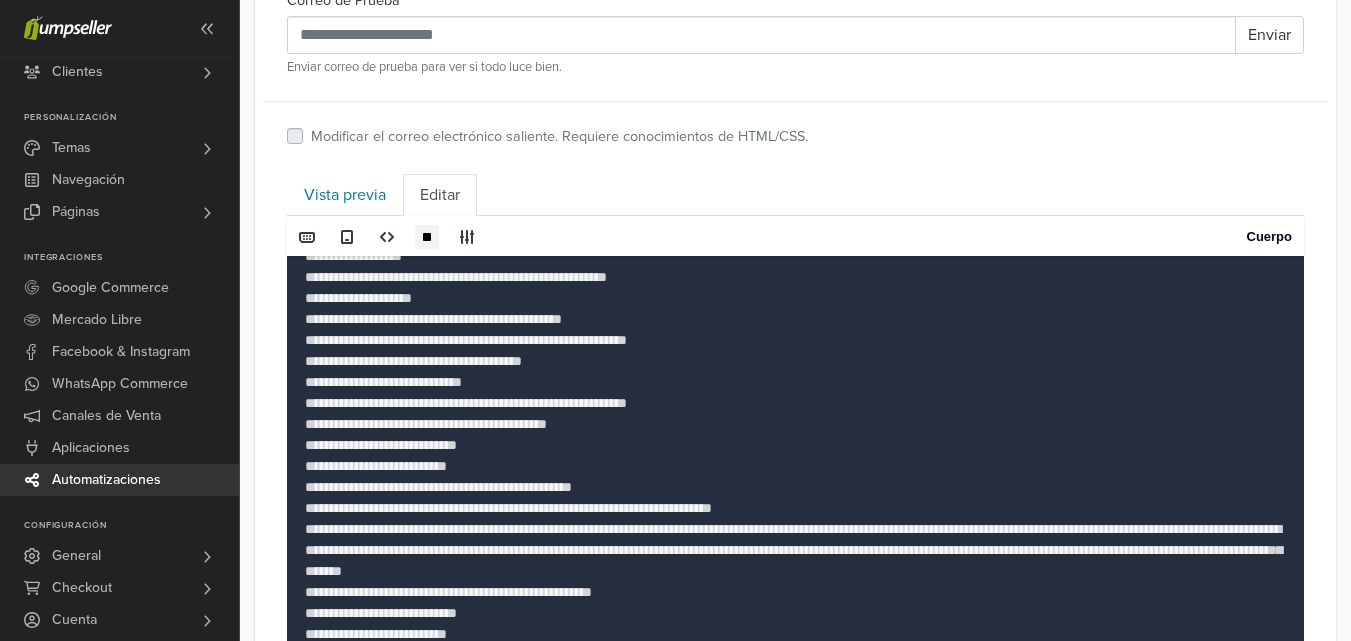 type on "**********" 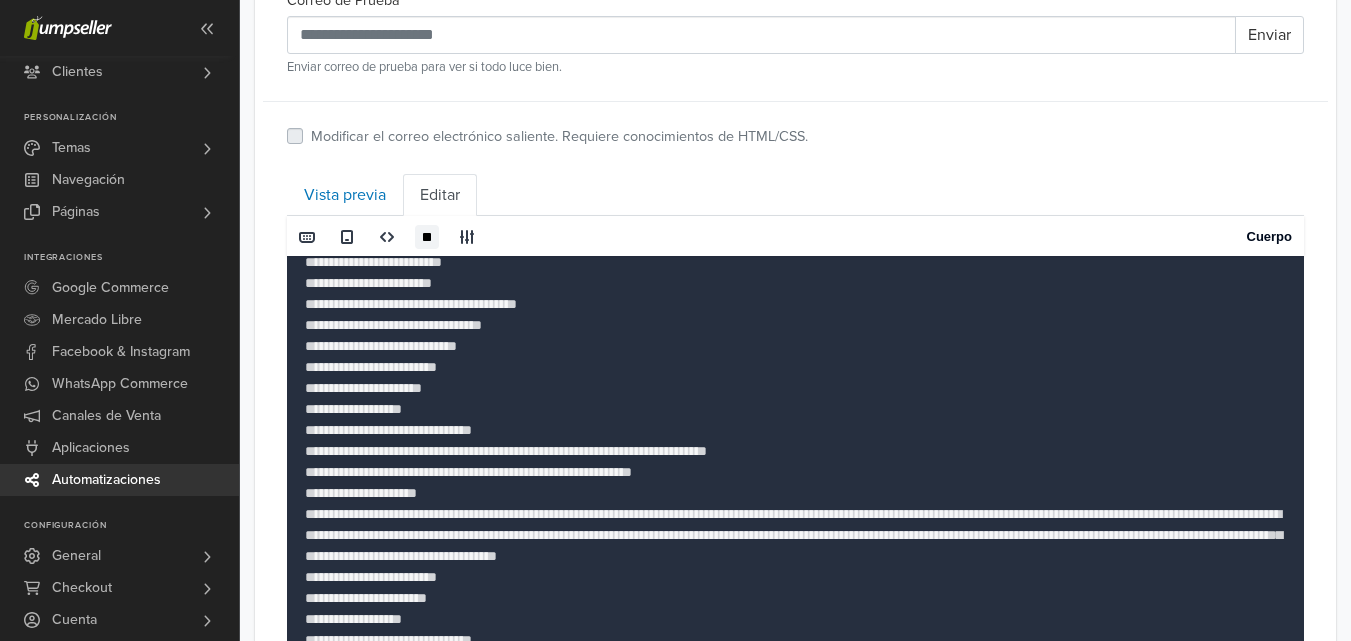 scroll, scrollTop: 4487, scrollLeft: 0, axis: vertical 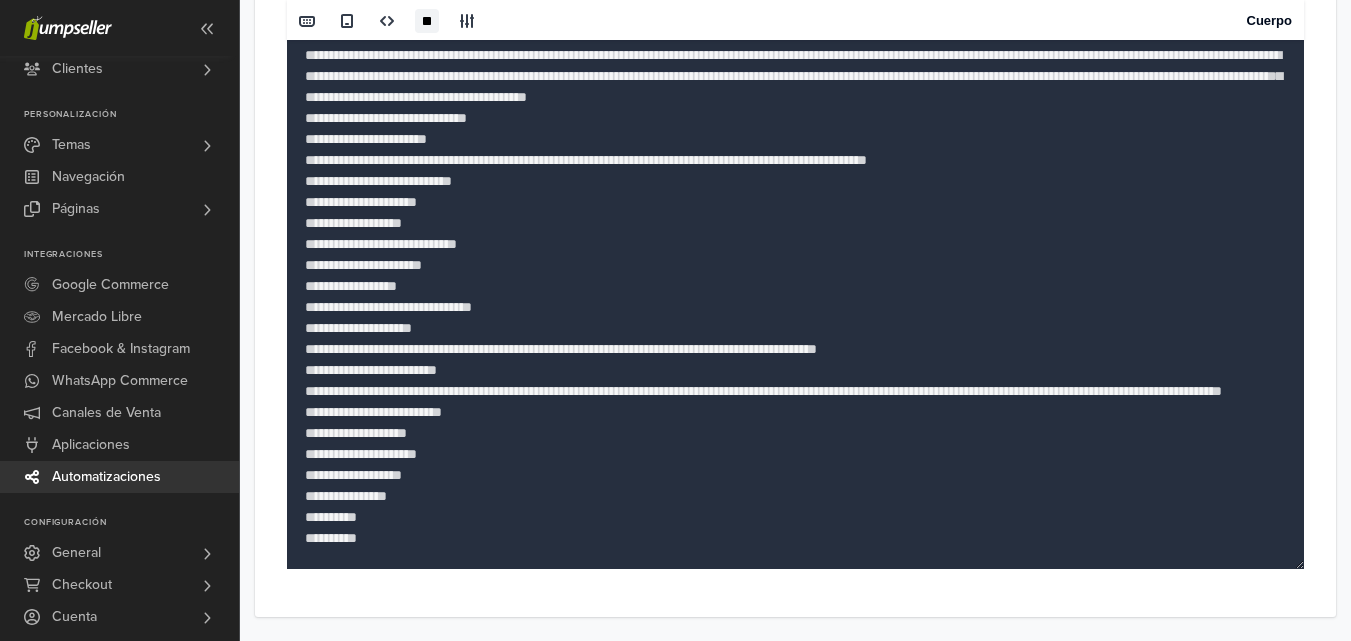 drag, startPoint x: 231, startPoint y: 496, endPoint x: 228, endPoint y: 526, distance: 30.149628 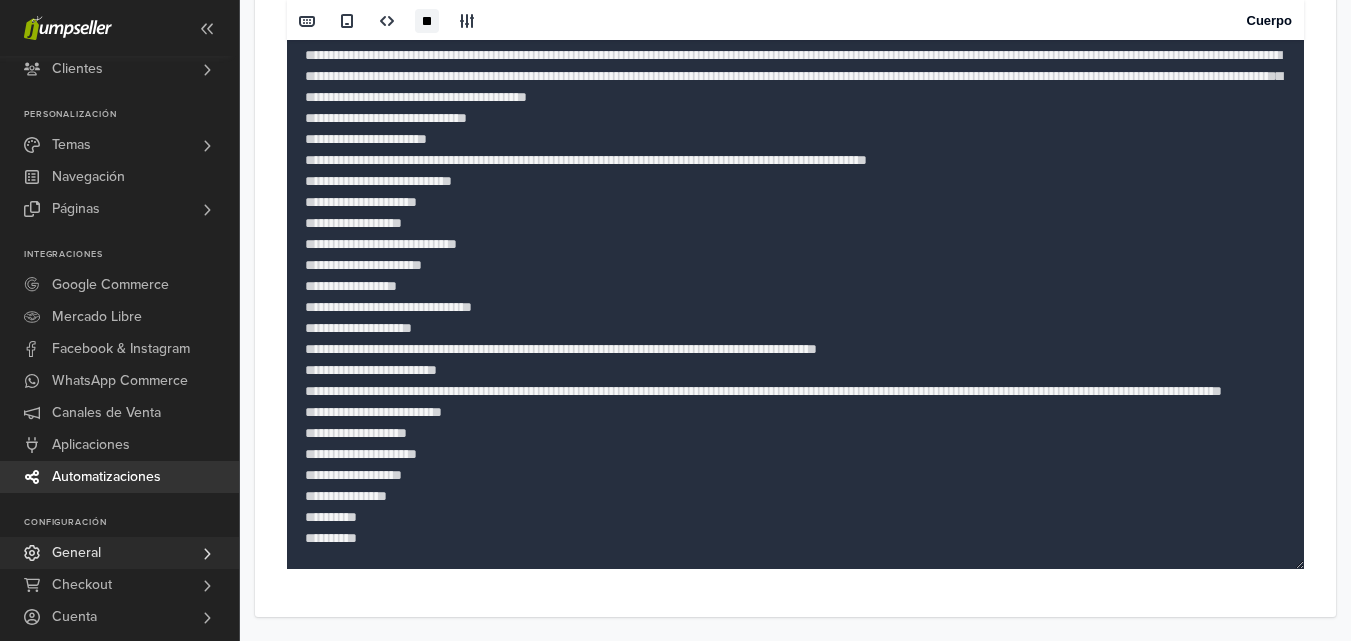 click on "General" at bounding box center (119, 553) 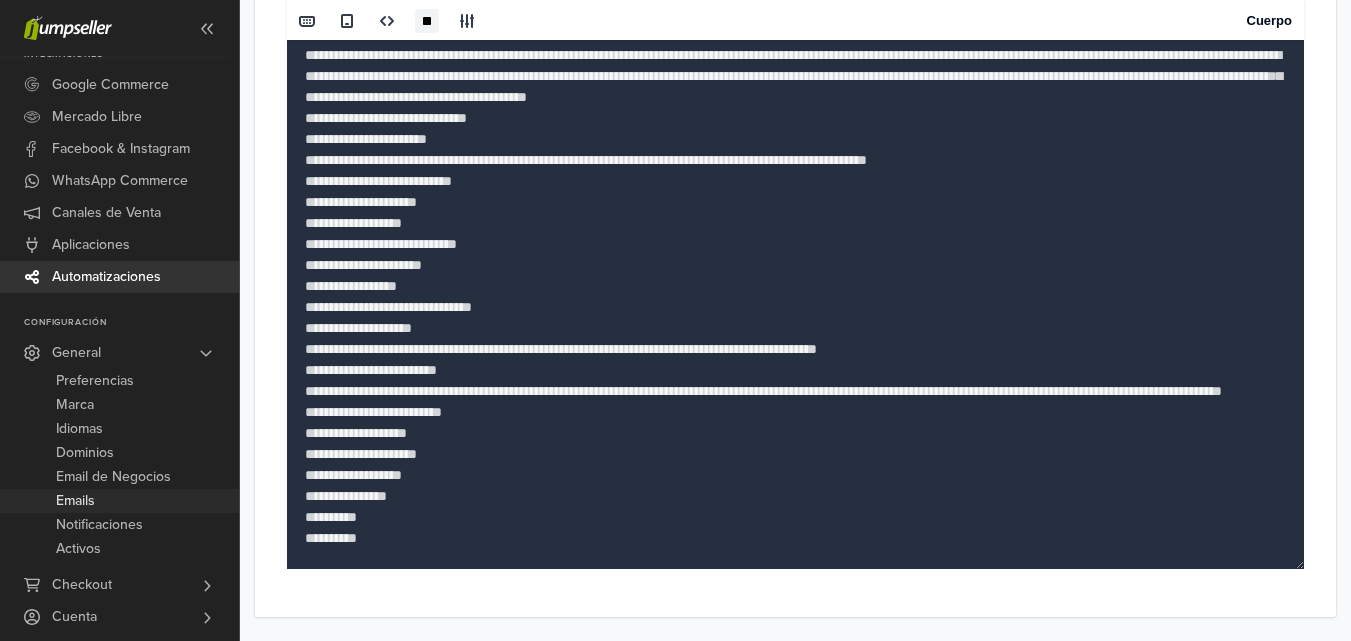 click on "Emails" at bounding box center [119, 501] 